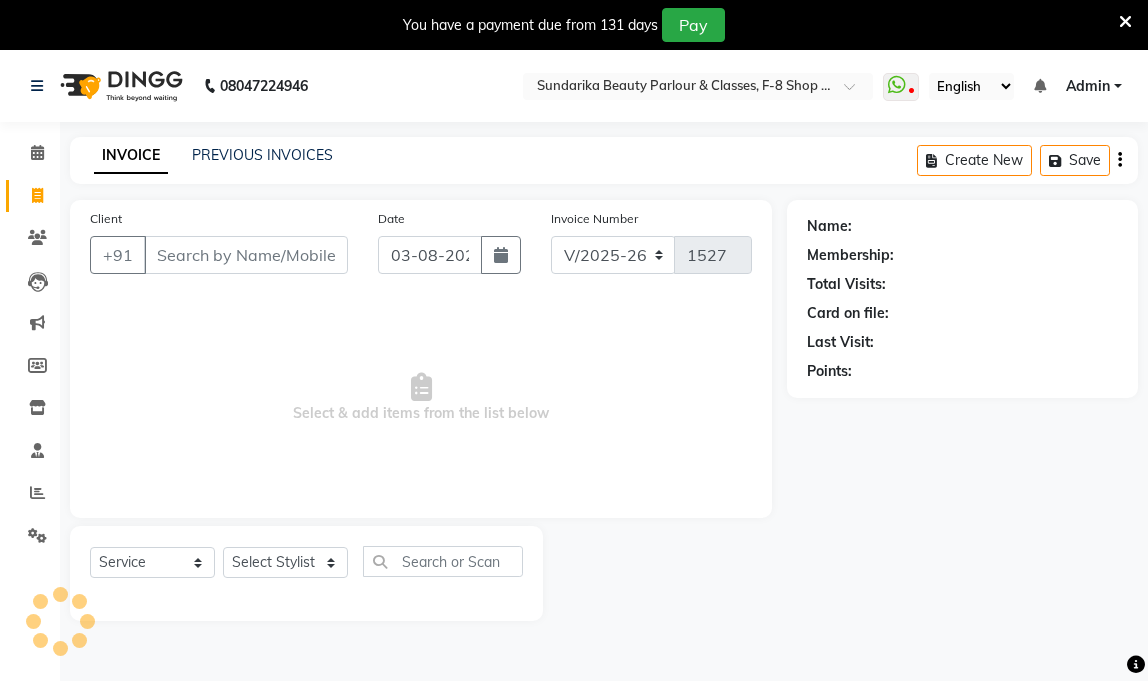 select on "5341" 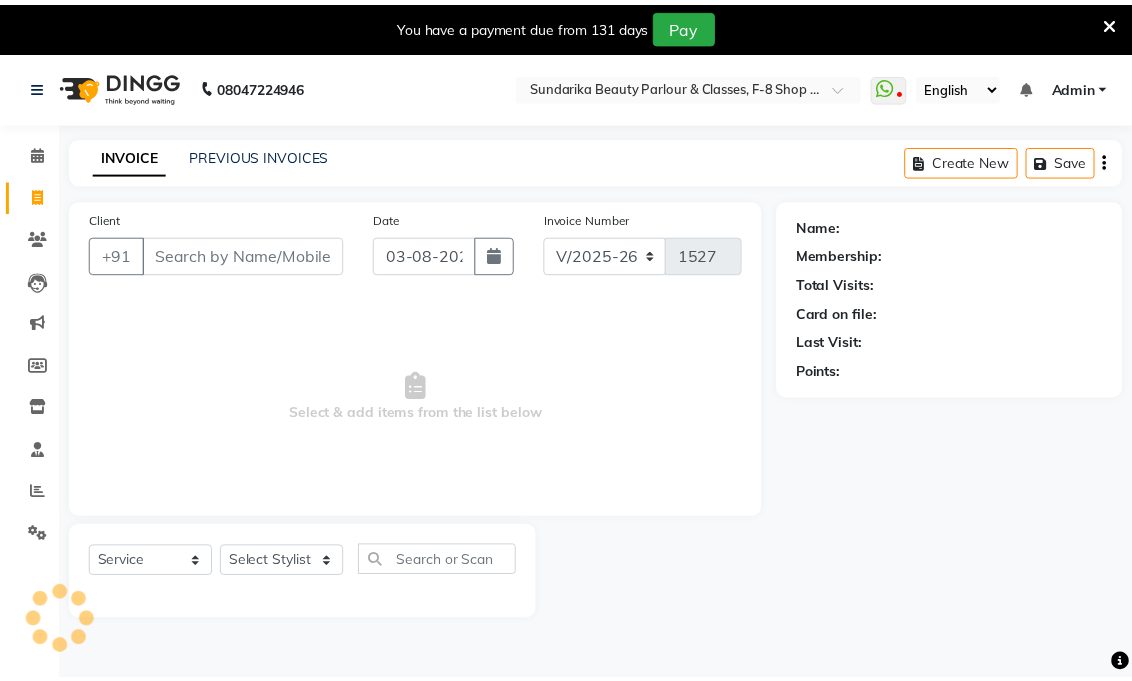 scroll, scrollTop: 0, scrollLeft: 0, axis: both 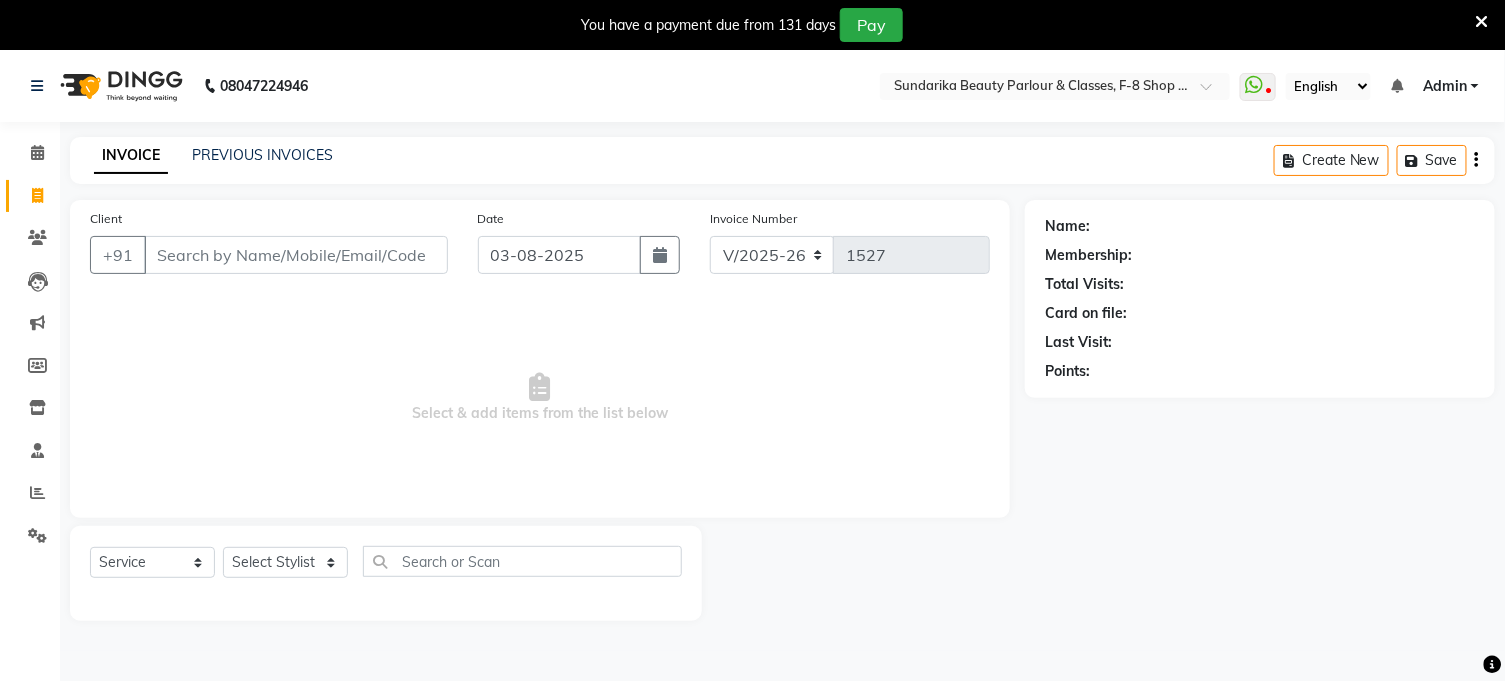 click on "Client" at bounding box center (296, 255) 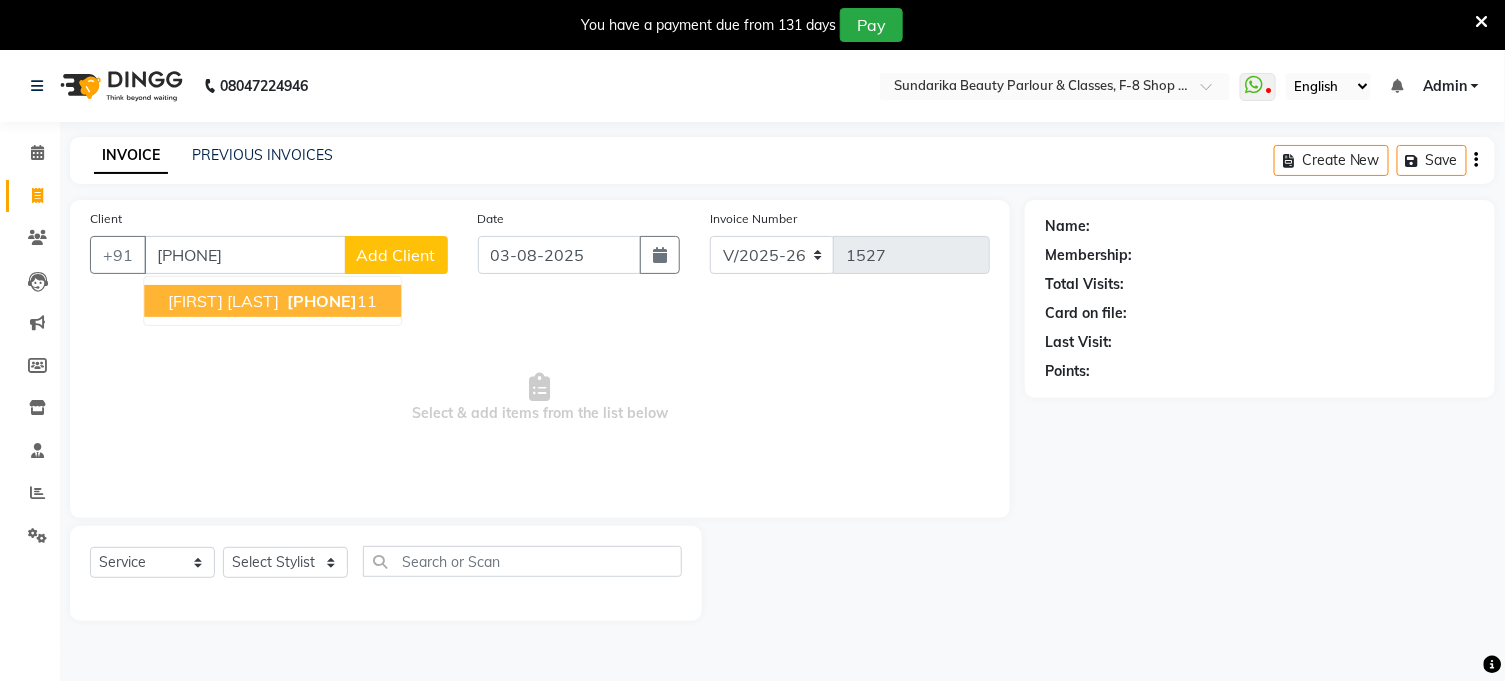 click on "pranali nanavare" at bounding box center [223, 301] 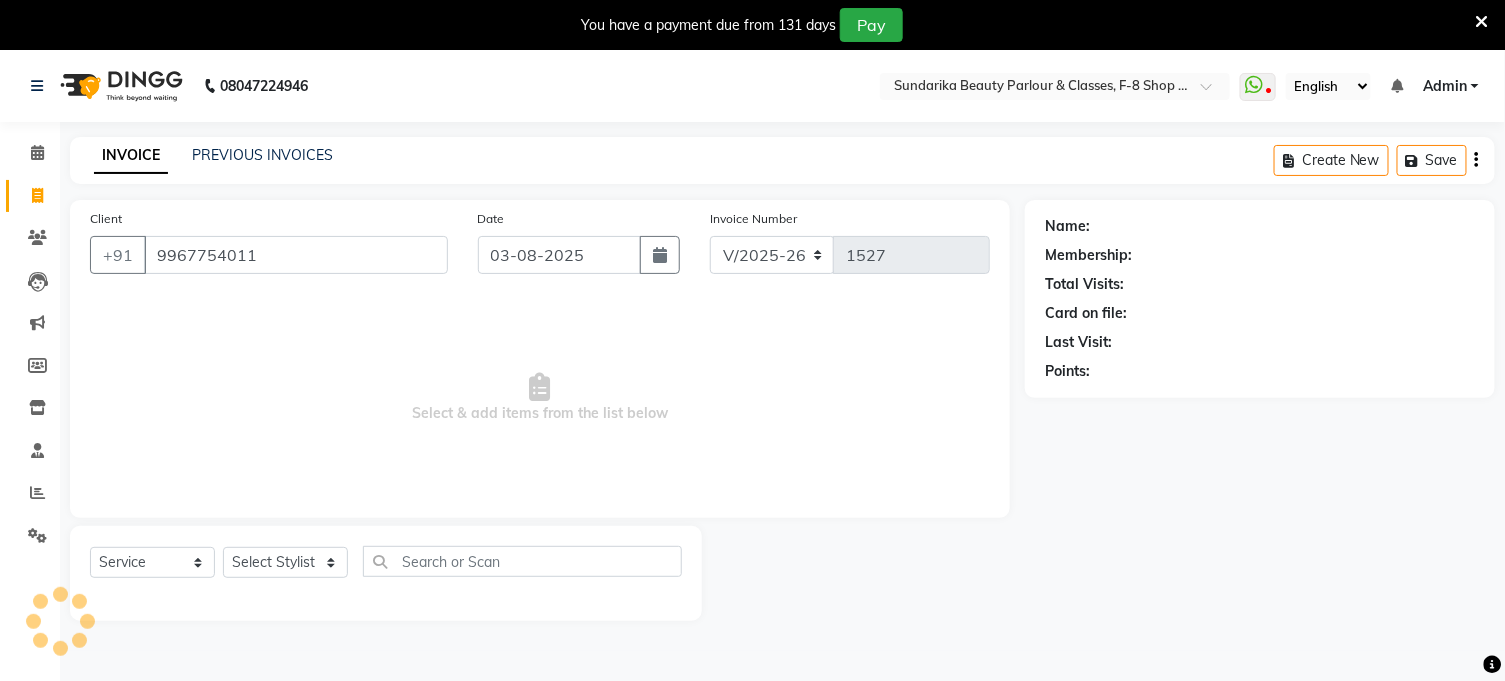 type on "9967754011" 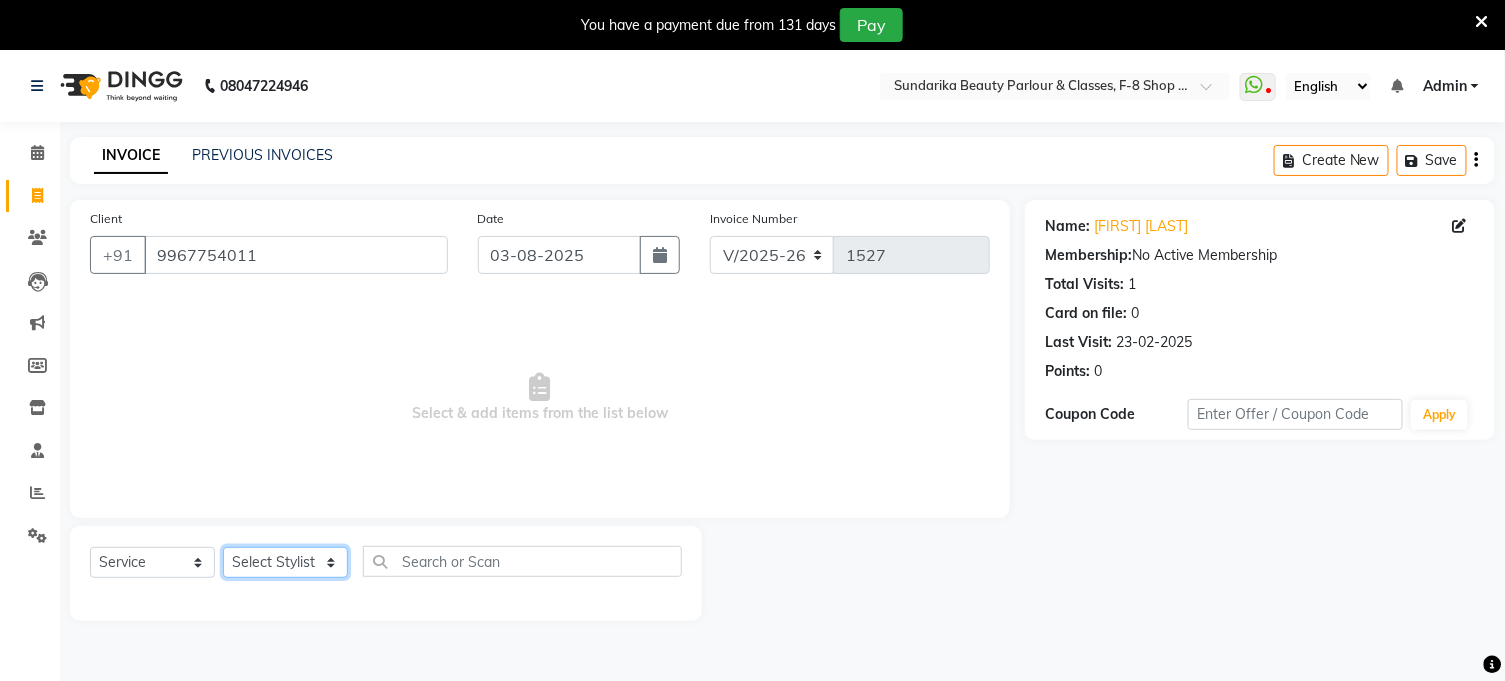 click on "Select Stylist Gita mala Sanjivani Vaishali Mam" 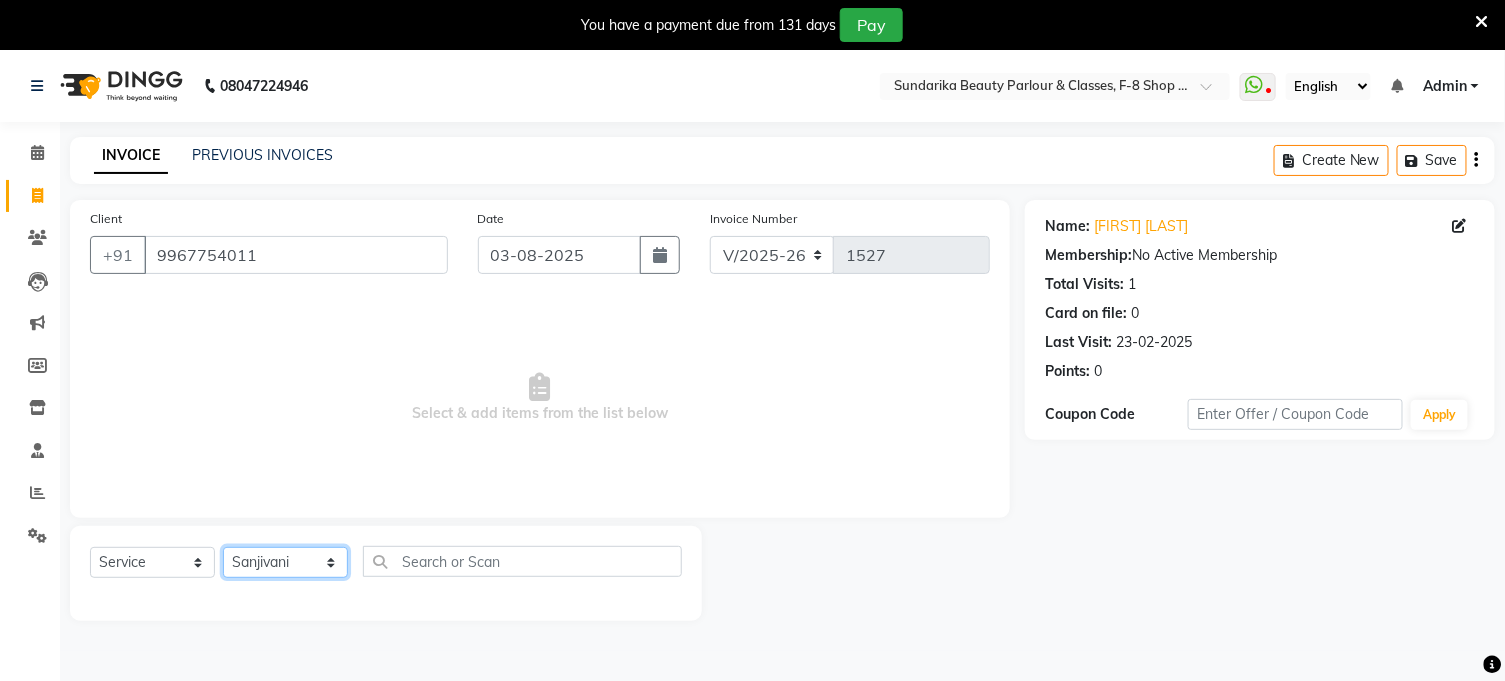 click on "Select Stylist Gita mala Sanjivani Vaishali Mam" 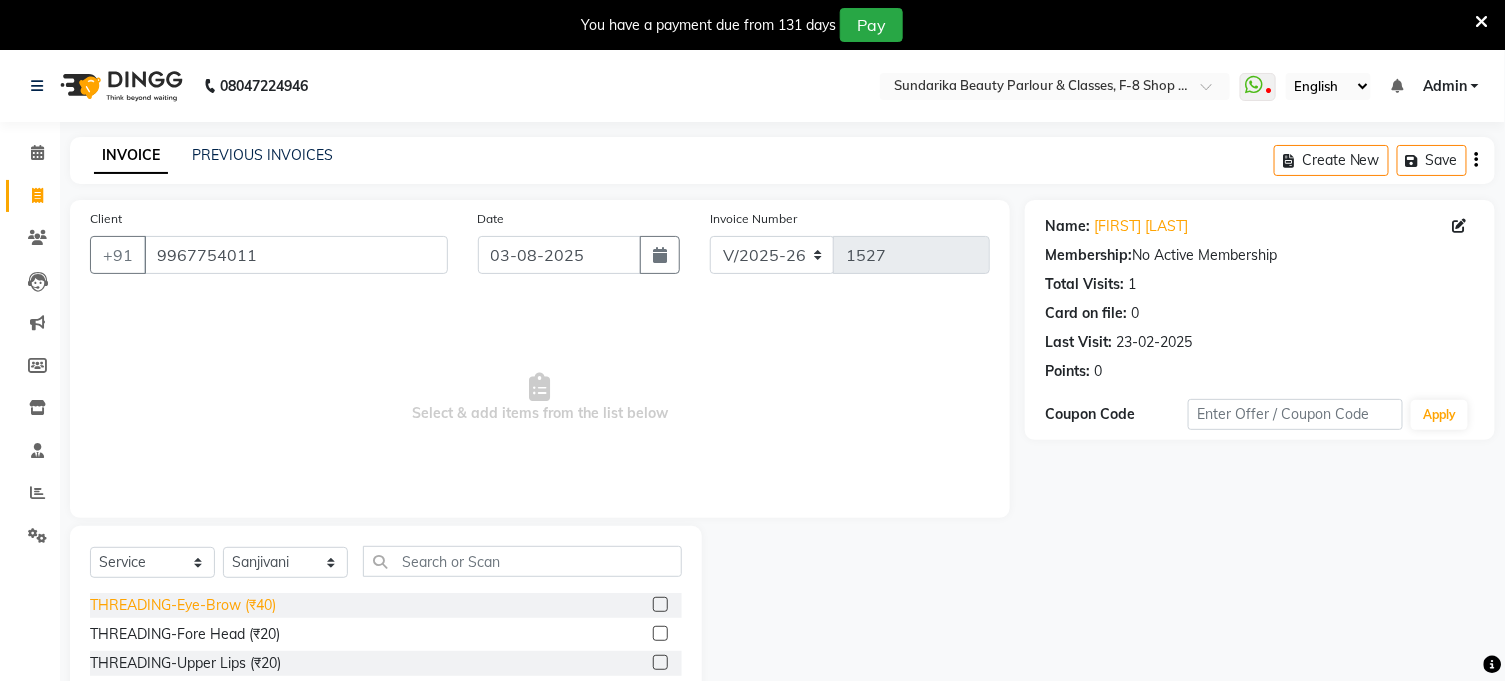 click on "THREADING-Eye-Brow" 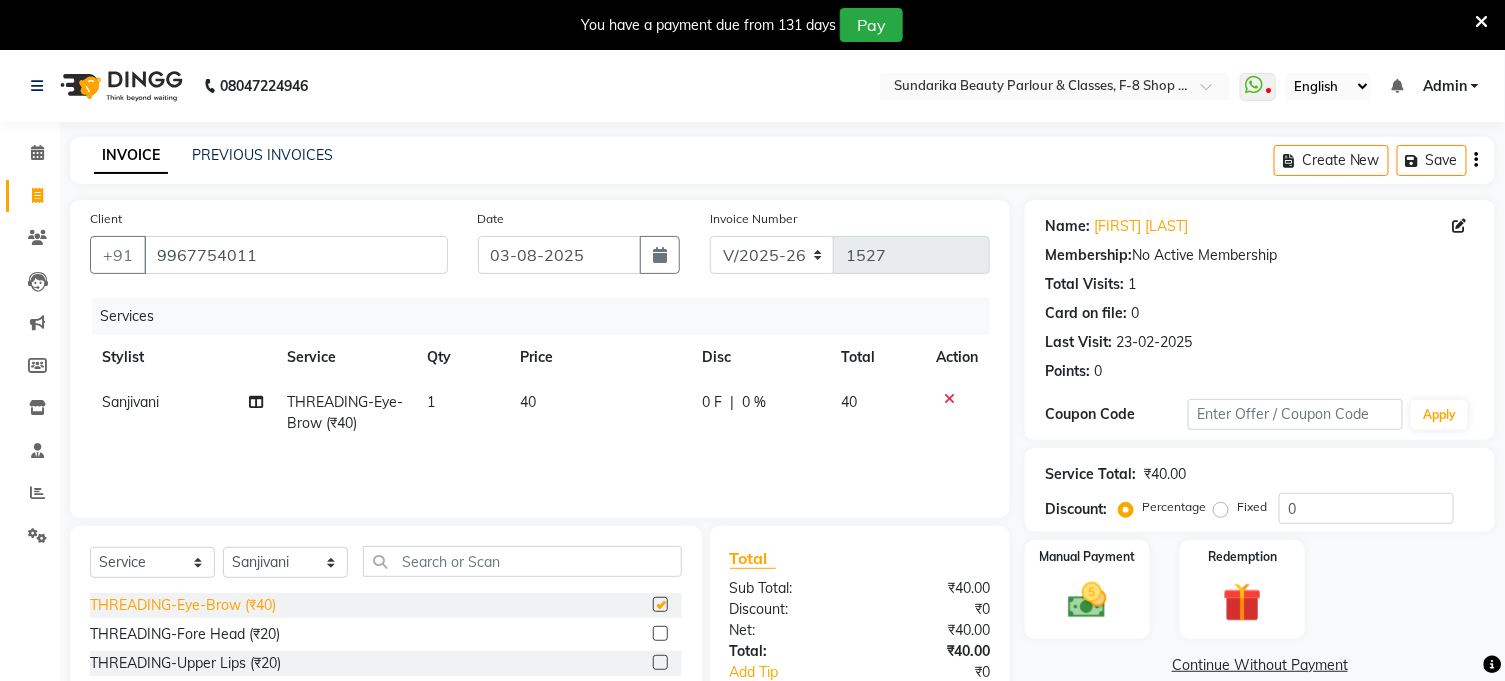 checkbox on "false" 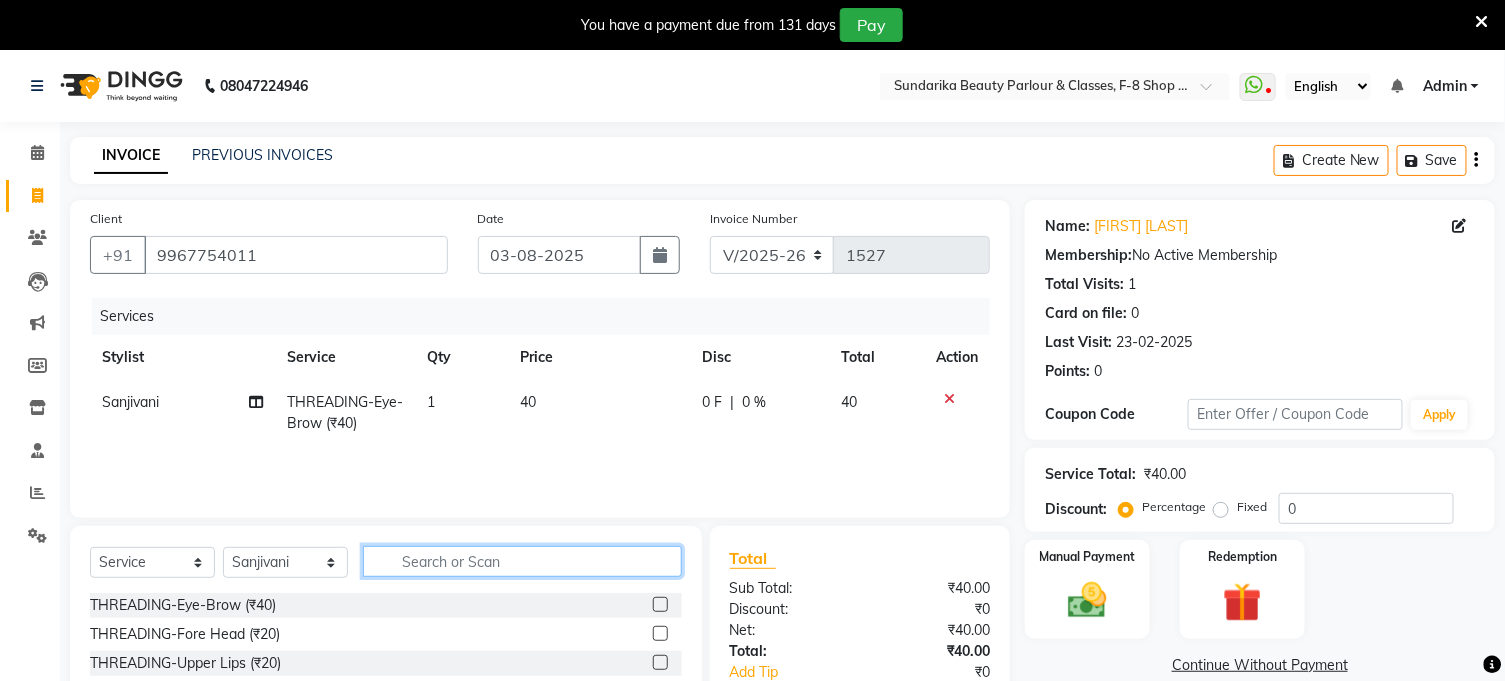 click 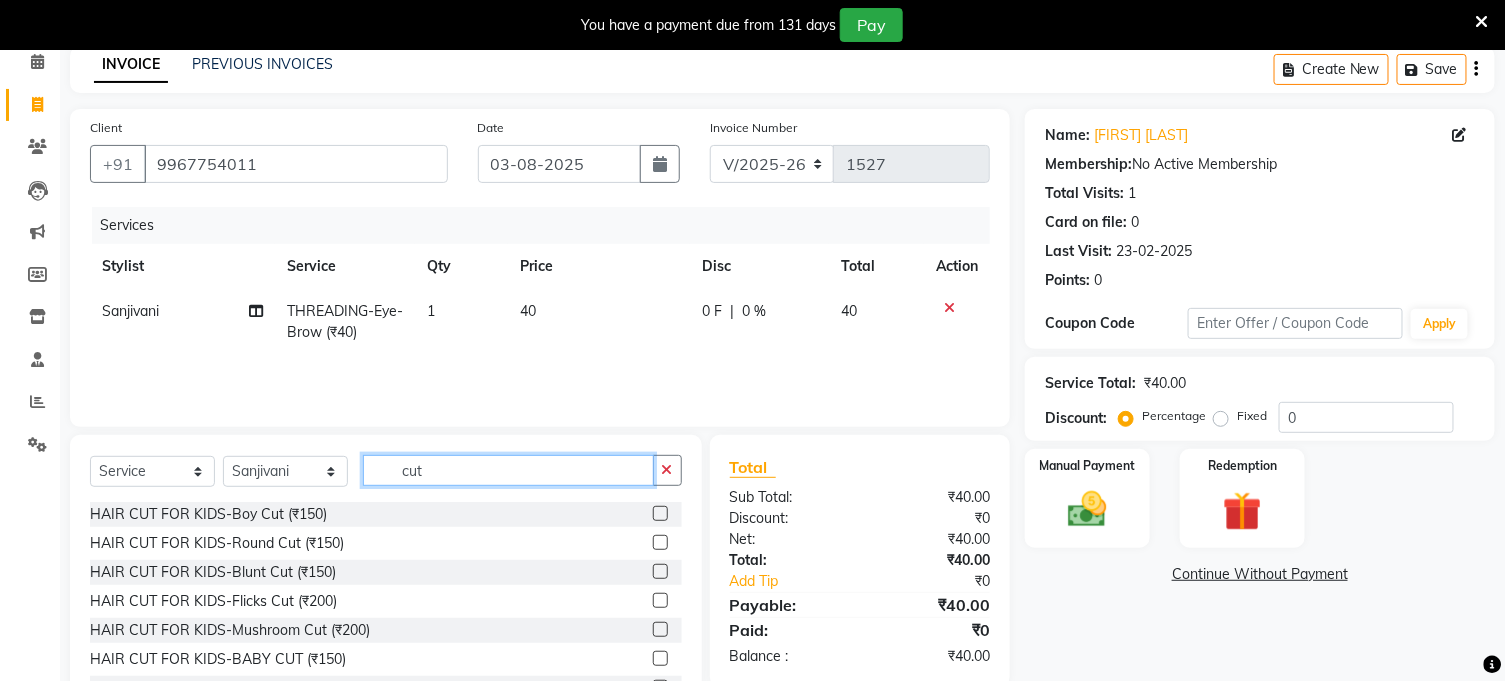 scroll, scrollTop: 170, scrollLeft: 0, axis: vertical 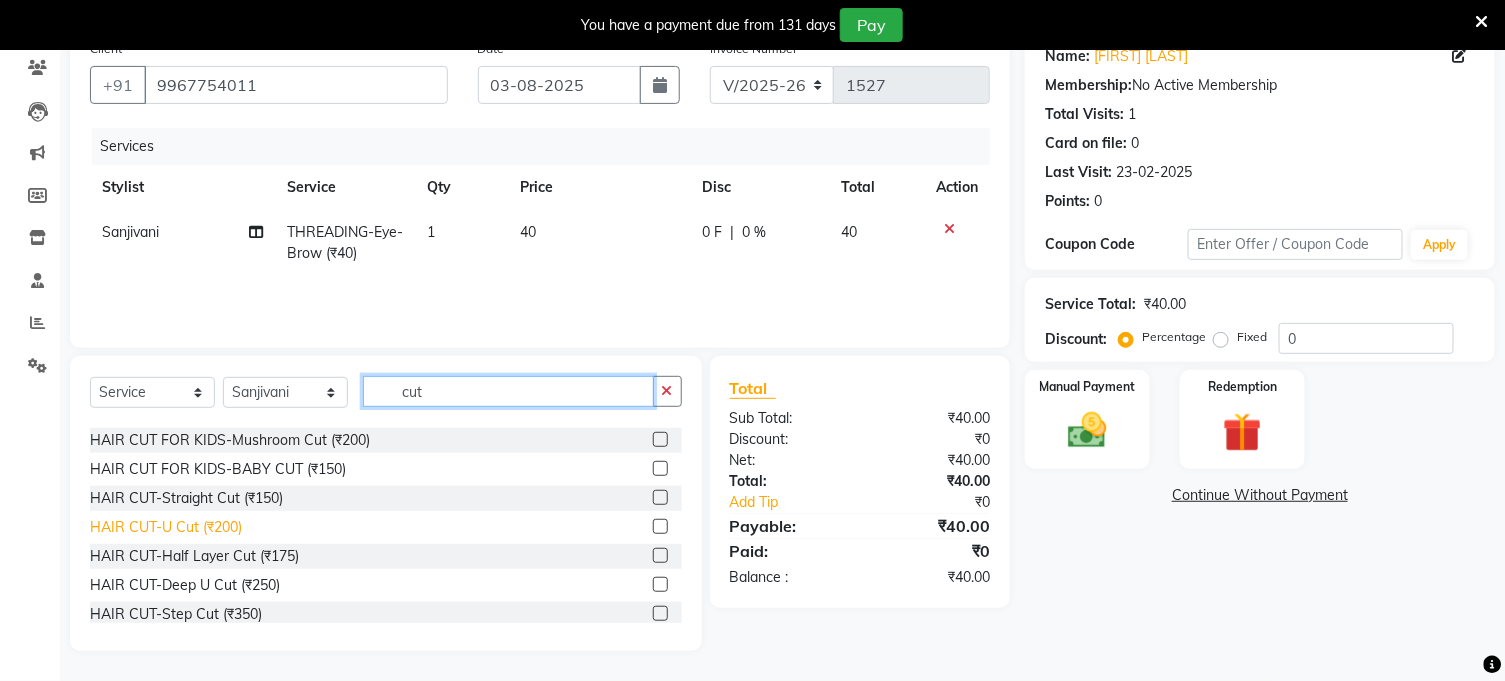 type on "cut" 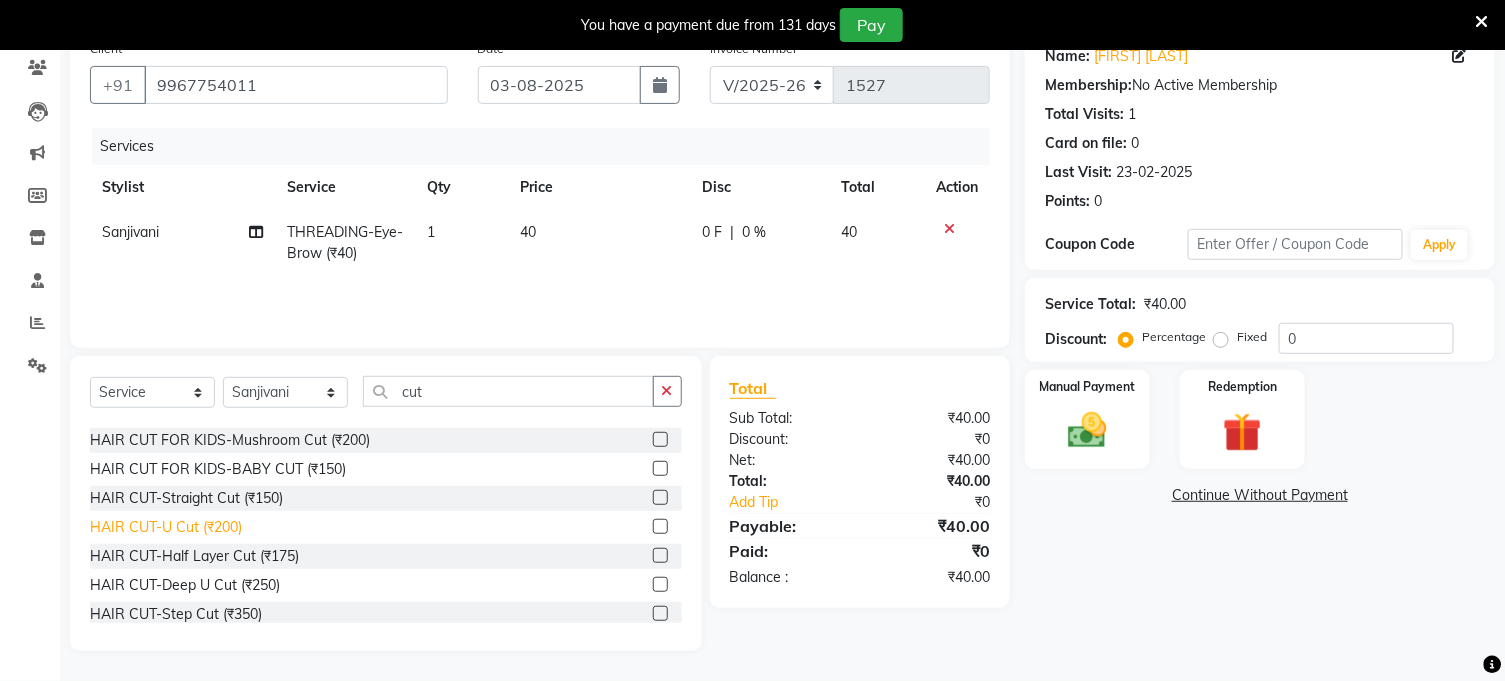 click on "HAIR CUT-U Cut (₹200)" 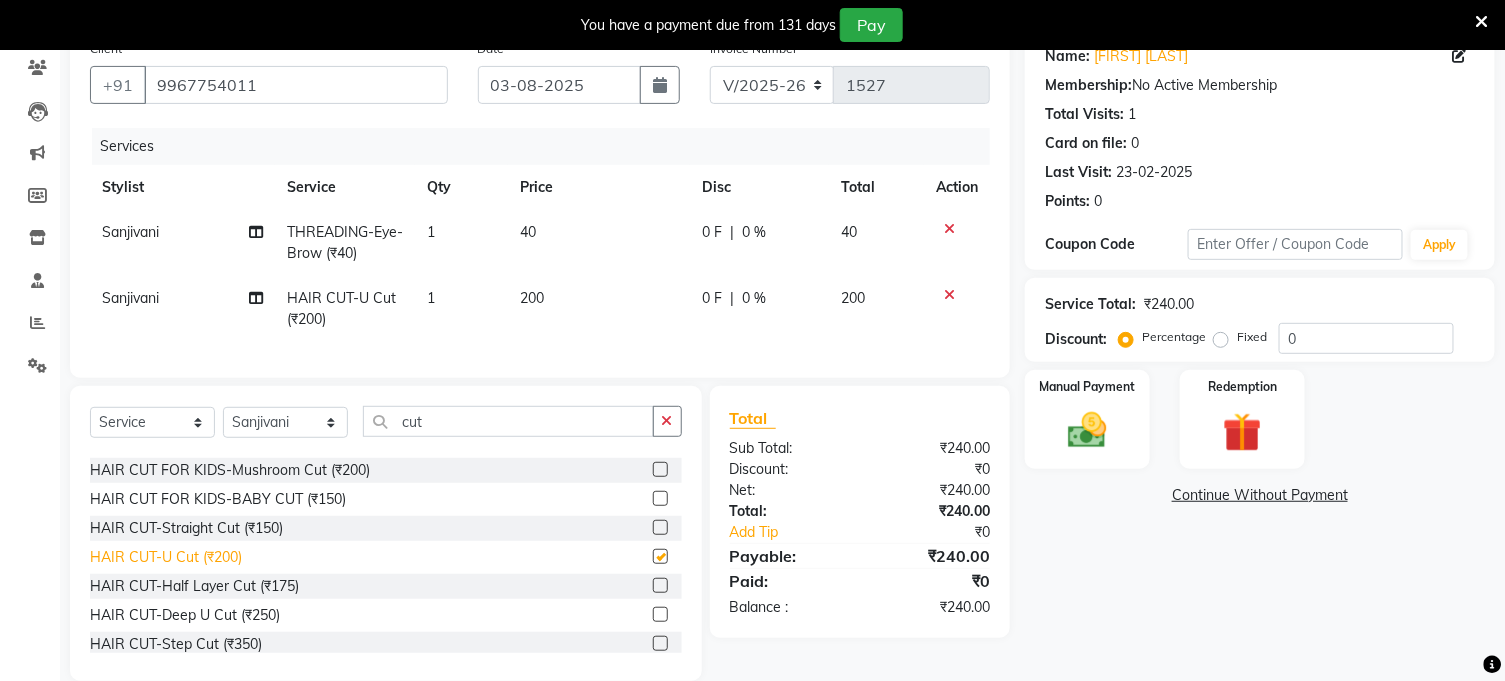 checkbox on "false" 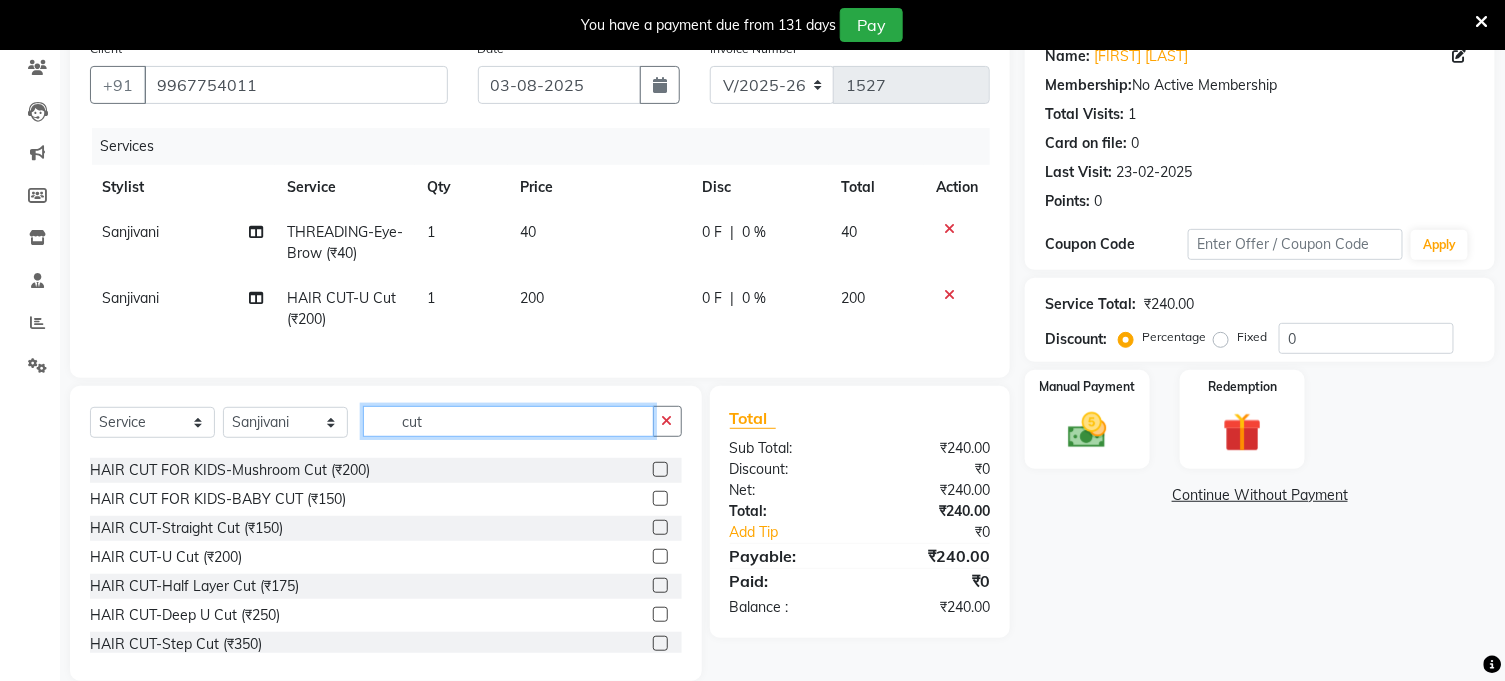 click on "cut" 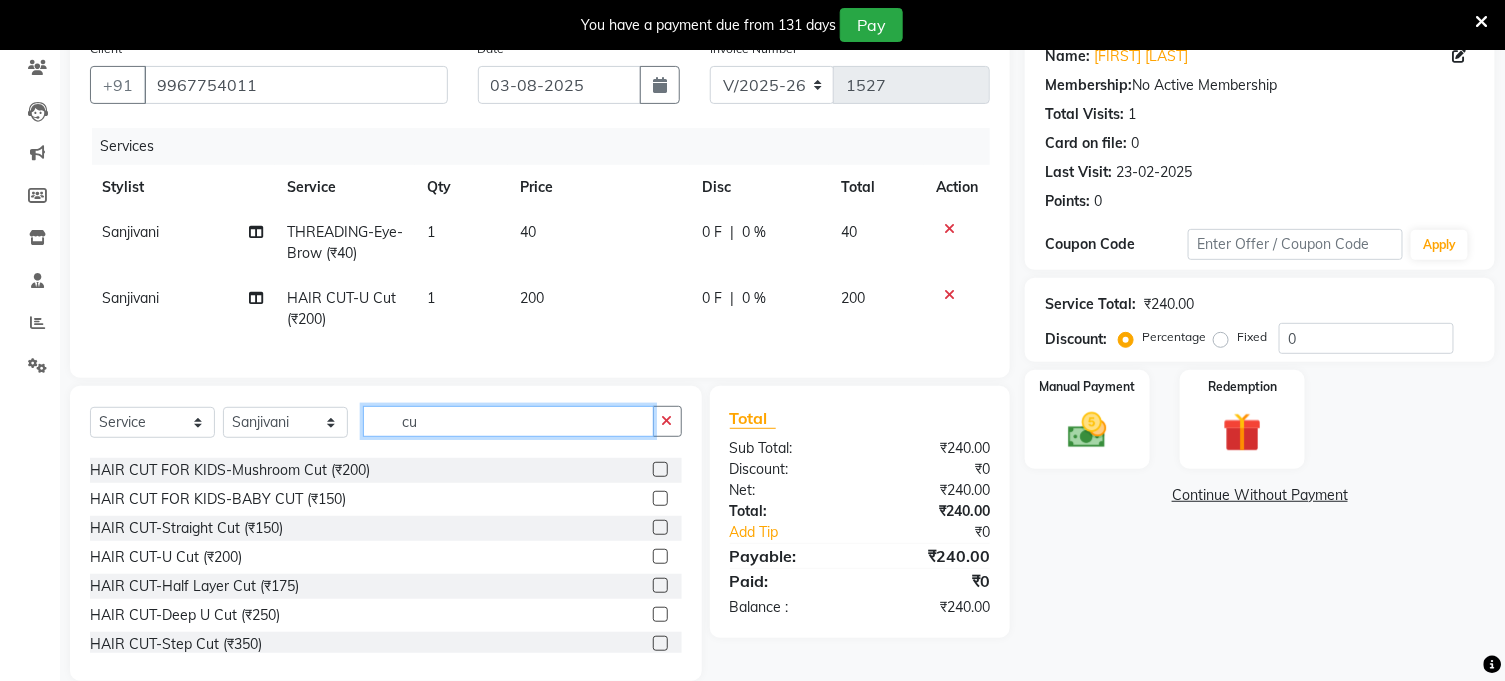 type on "c" 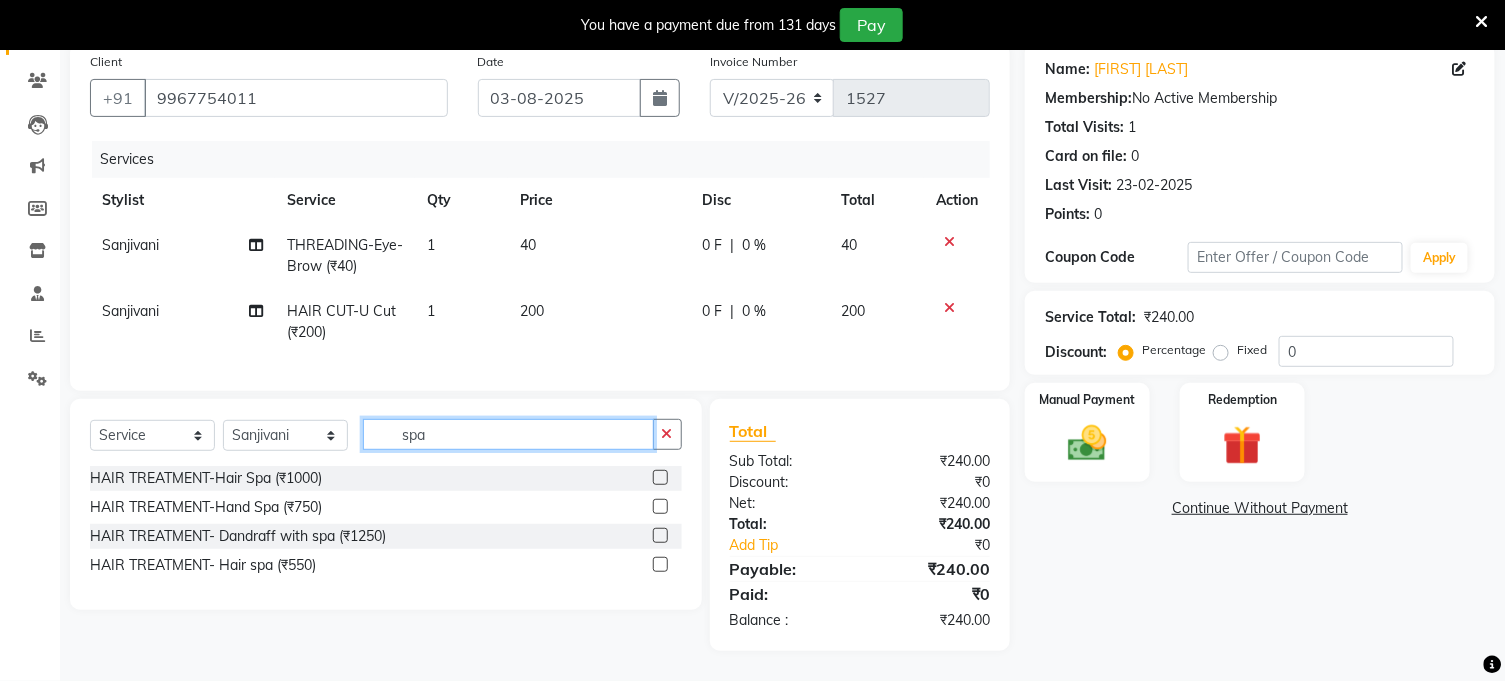 scroll, scrollTop: 0, scrollLeft: 0, axis: both 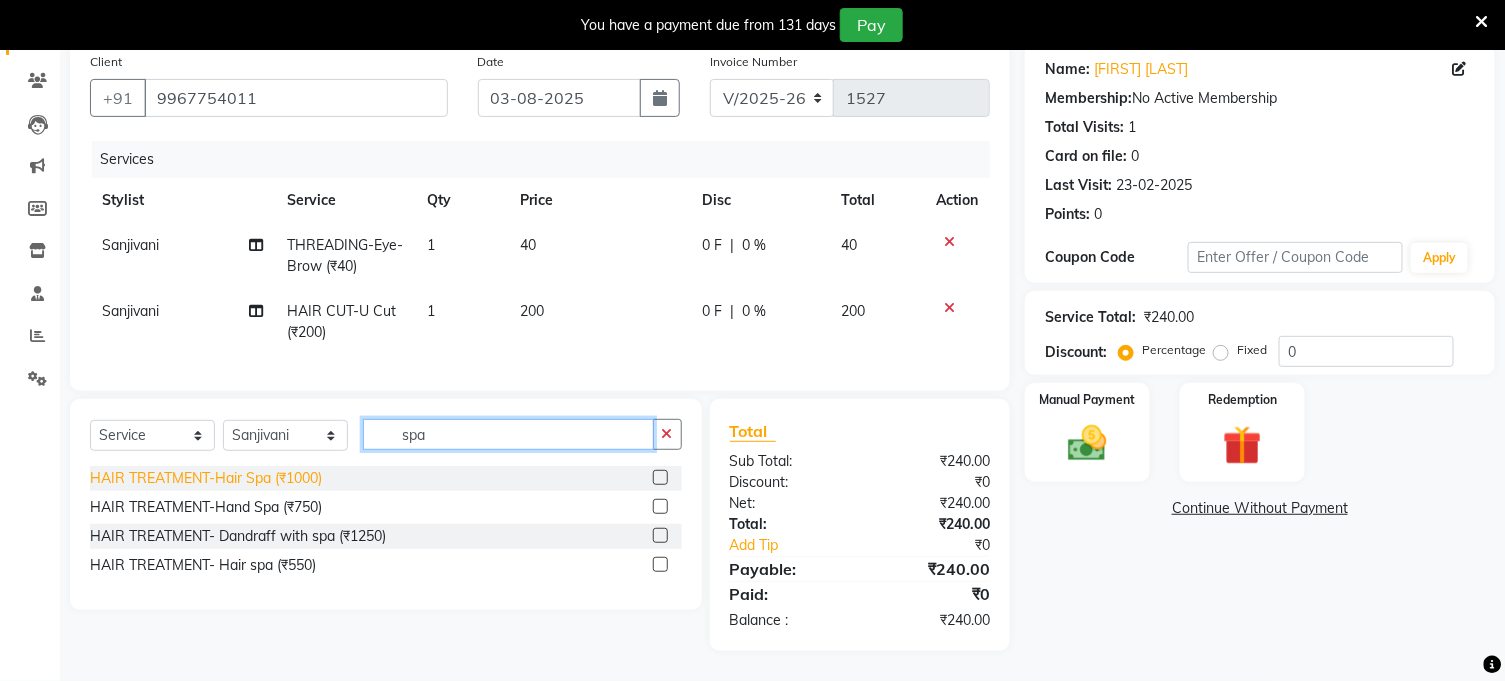 type on "spa" 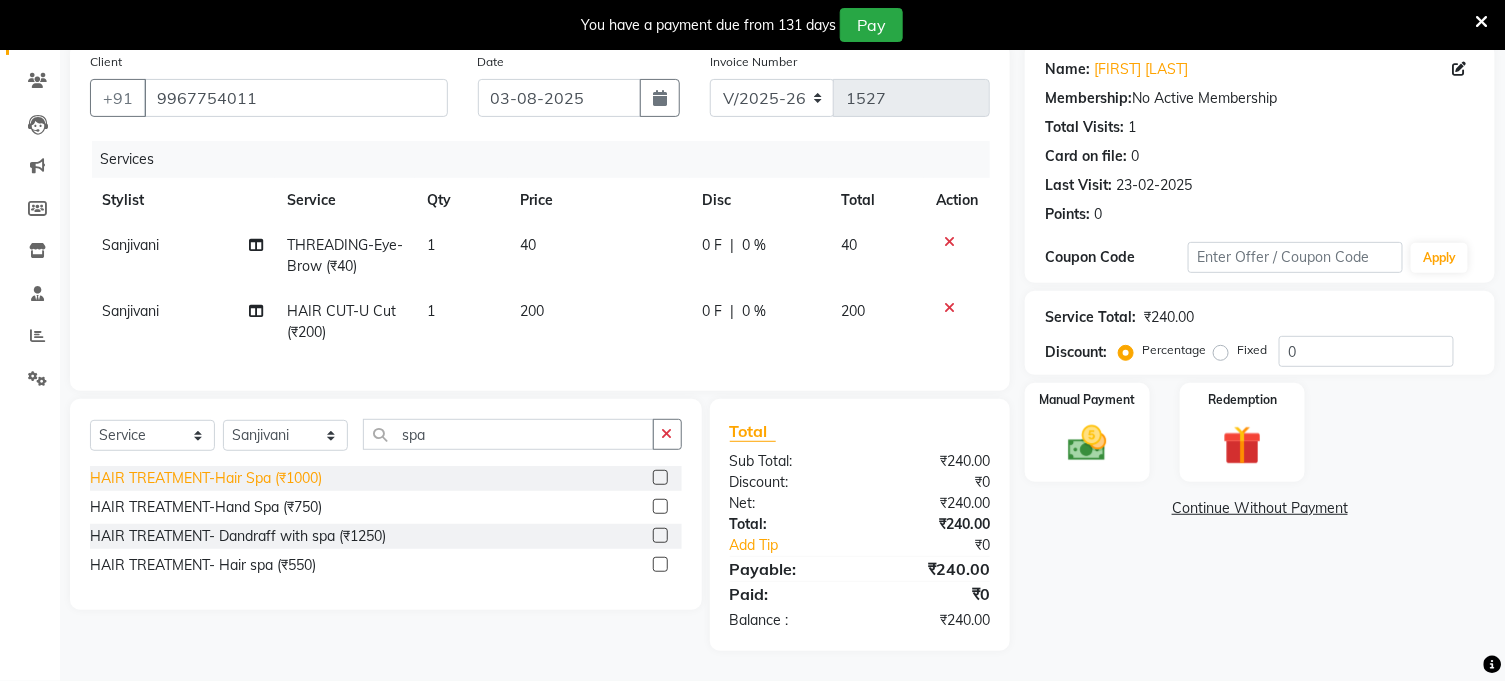 click on "HAIR TREATMENT-Hair Spa (₹1000)" 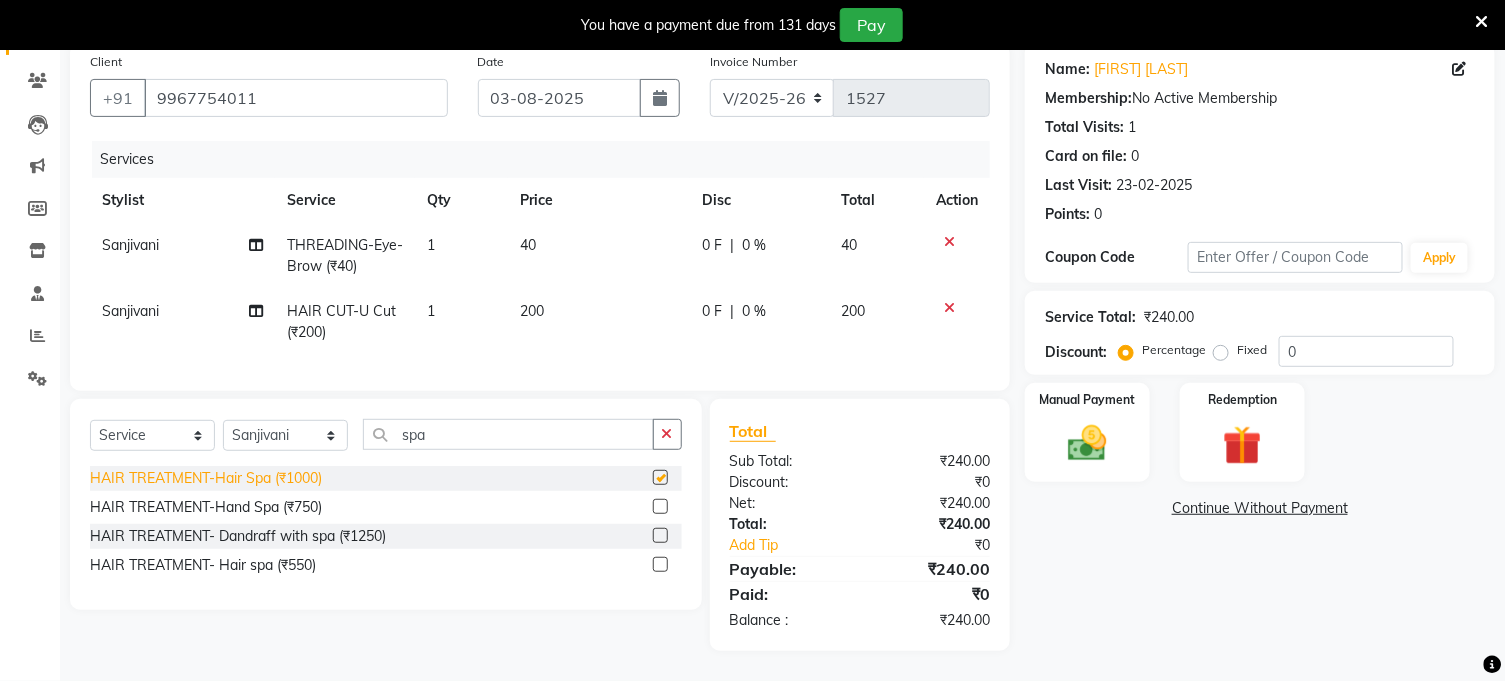 checkbox on "false" 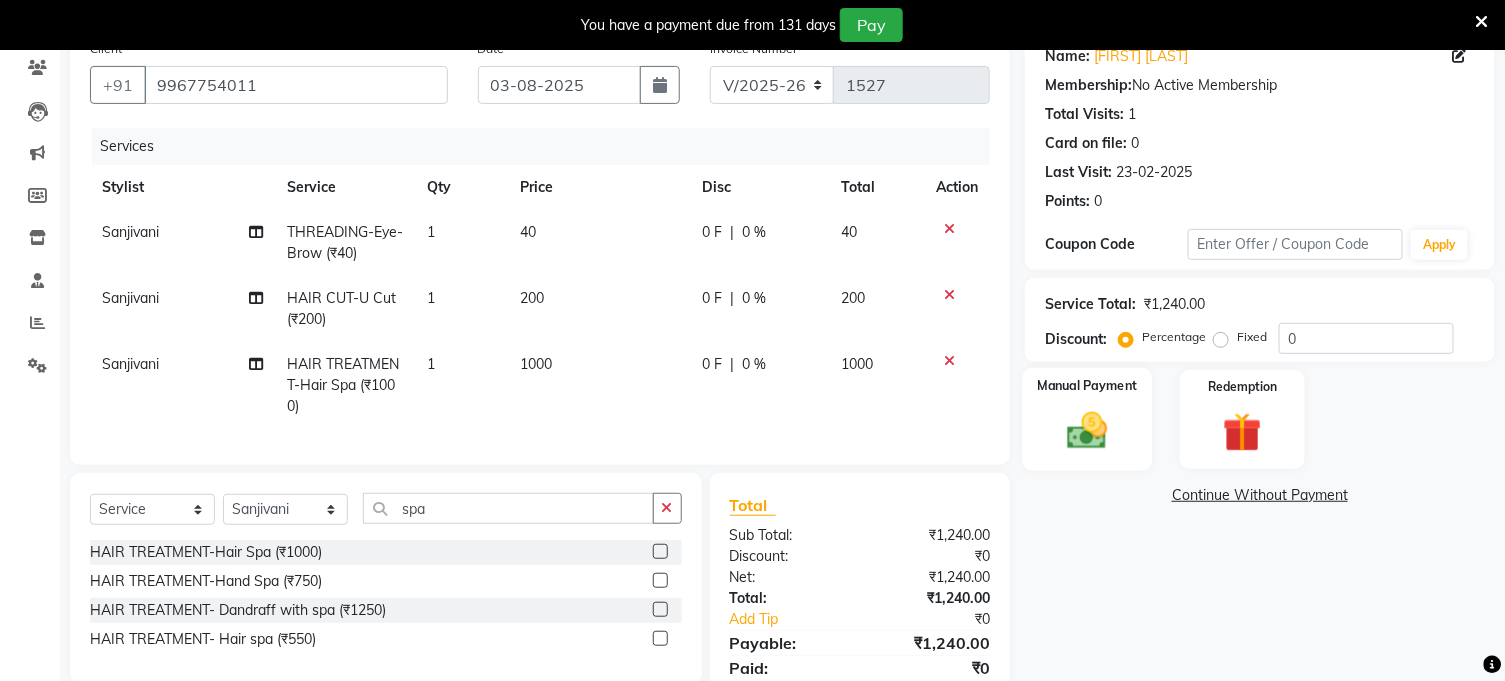 click 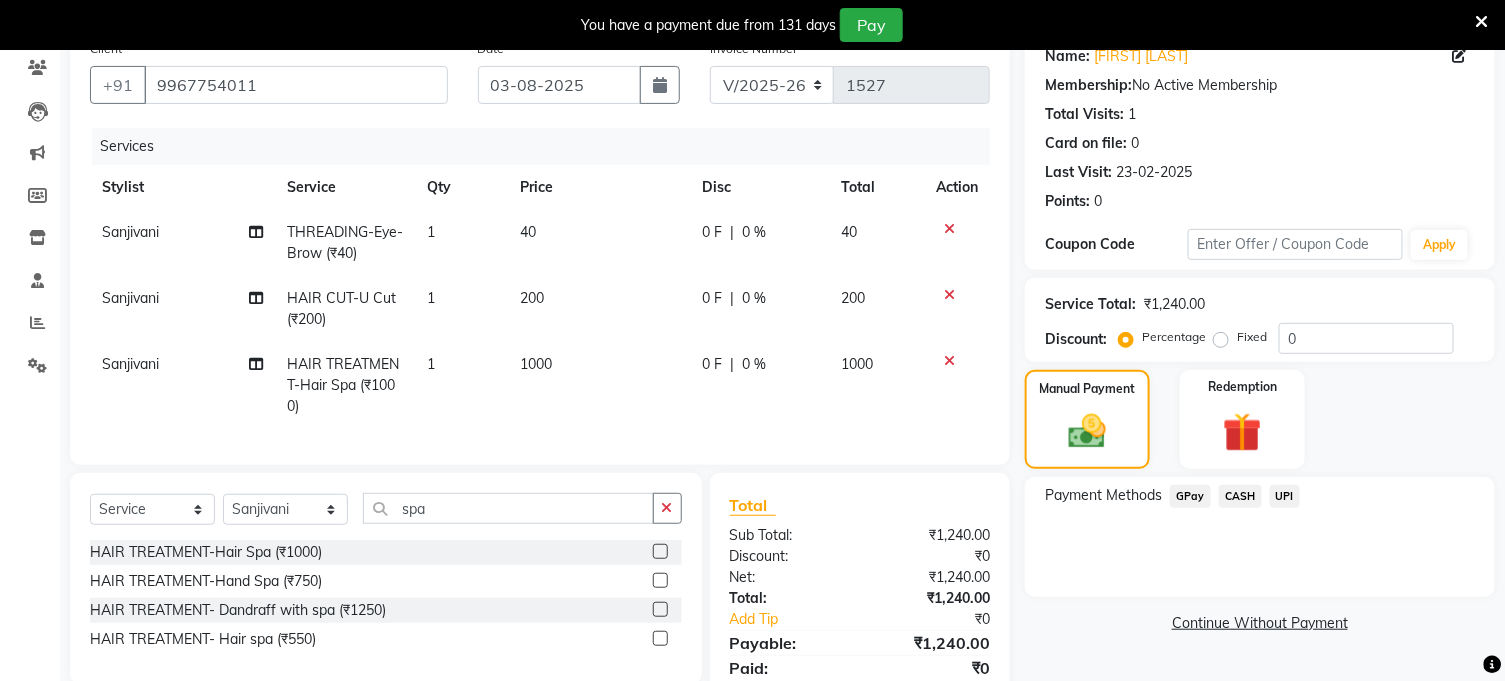 click on "GPay" 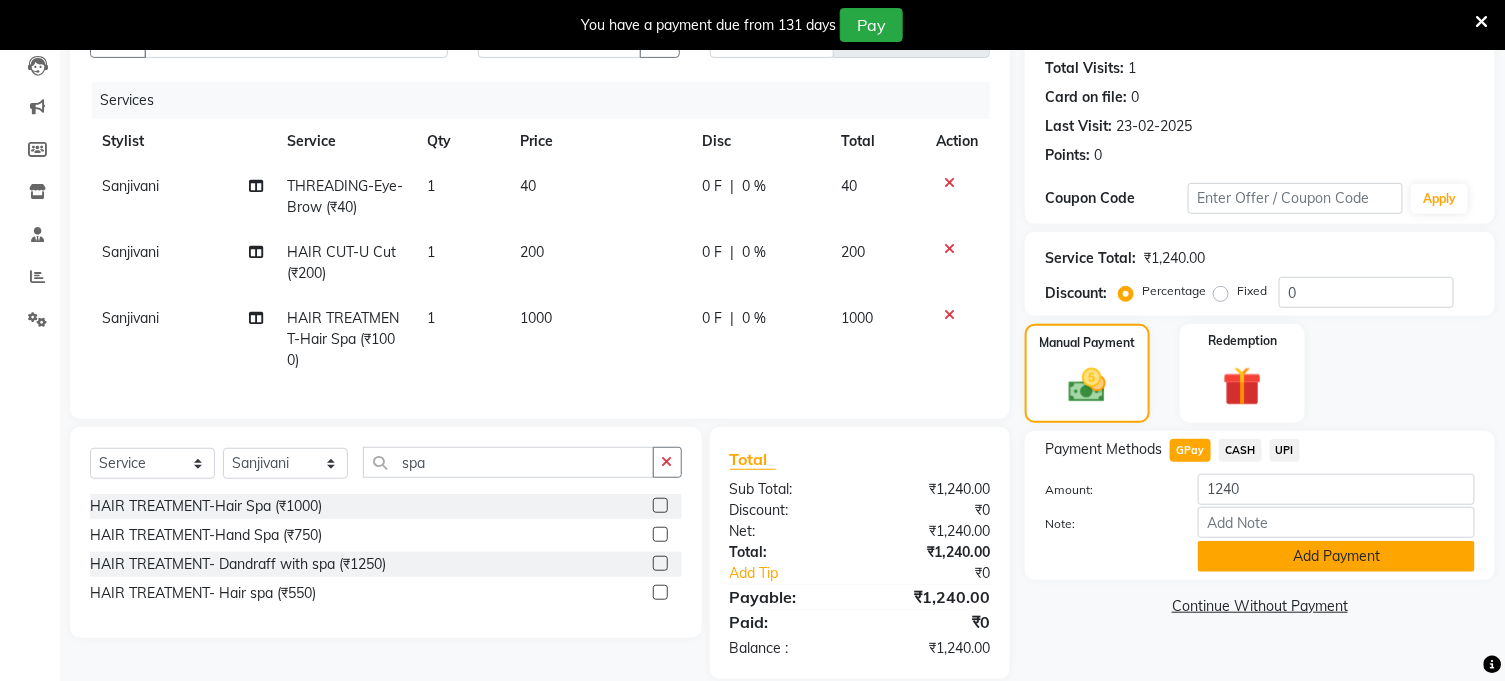 scroll, scrollTop: 261, scrollLeft: 0, axis: vertical 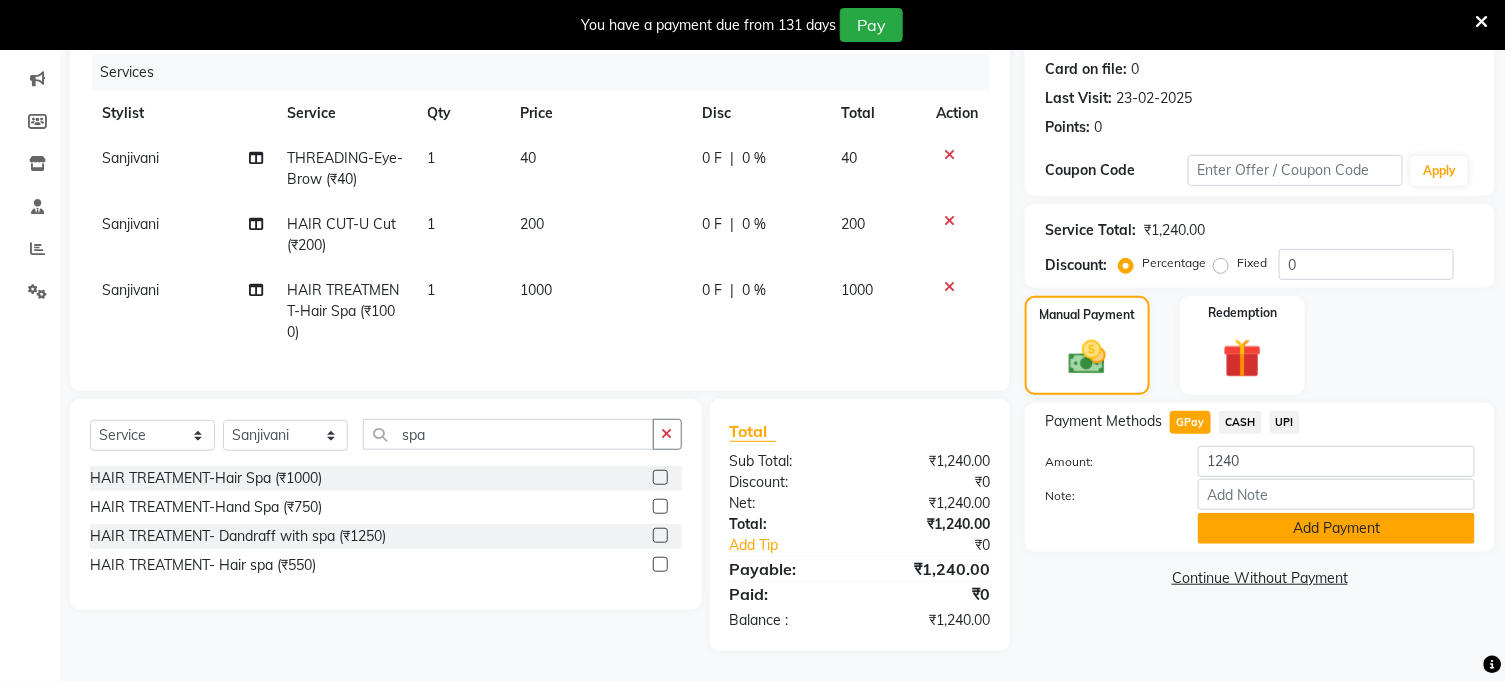 click on "Add Payment" 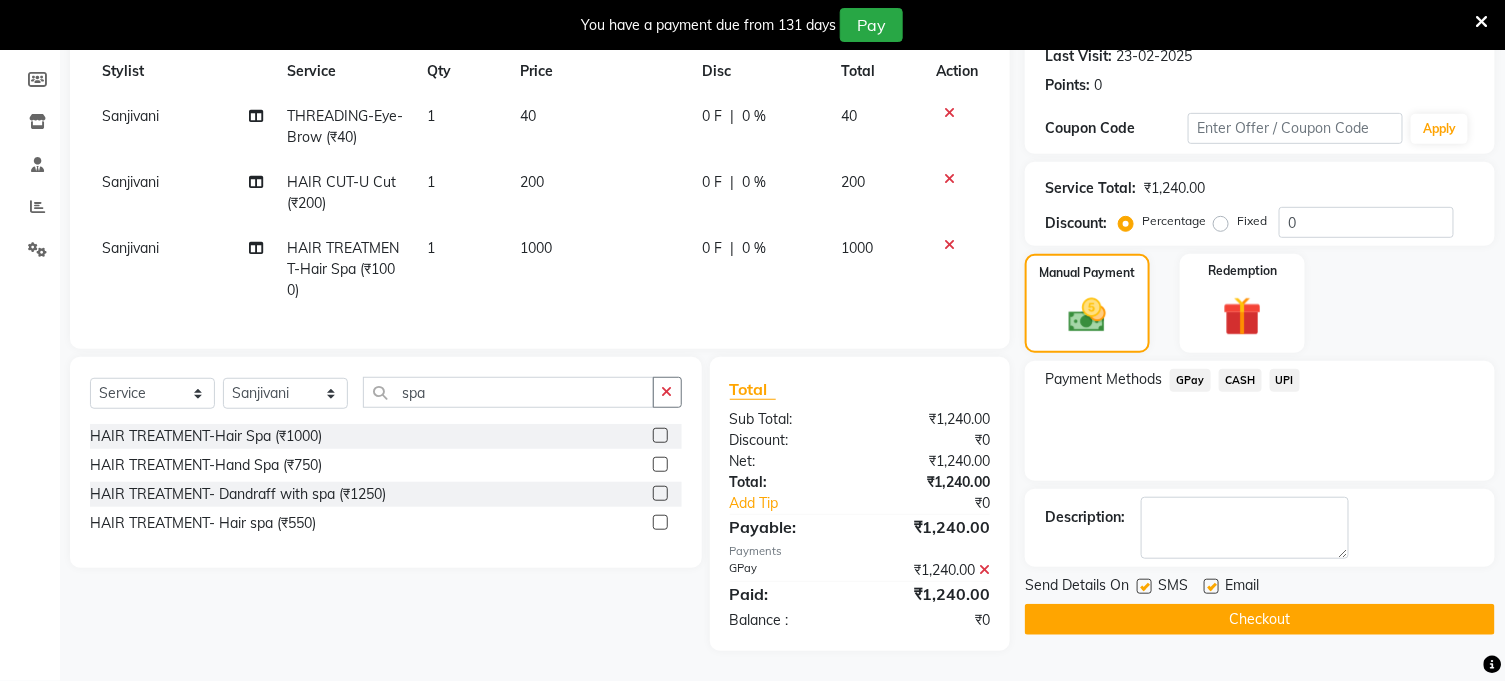 scroll, scrollTop: 302, scrollLeft: 0, axis: vertical 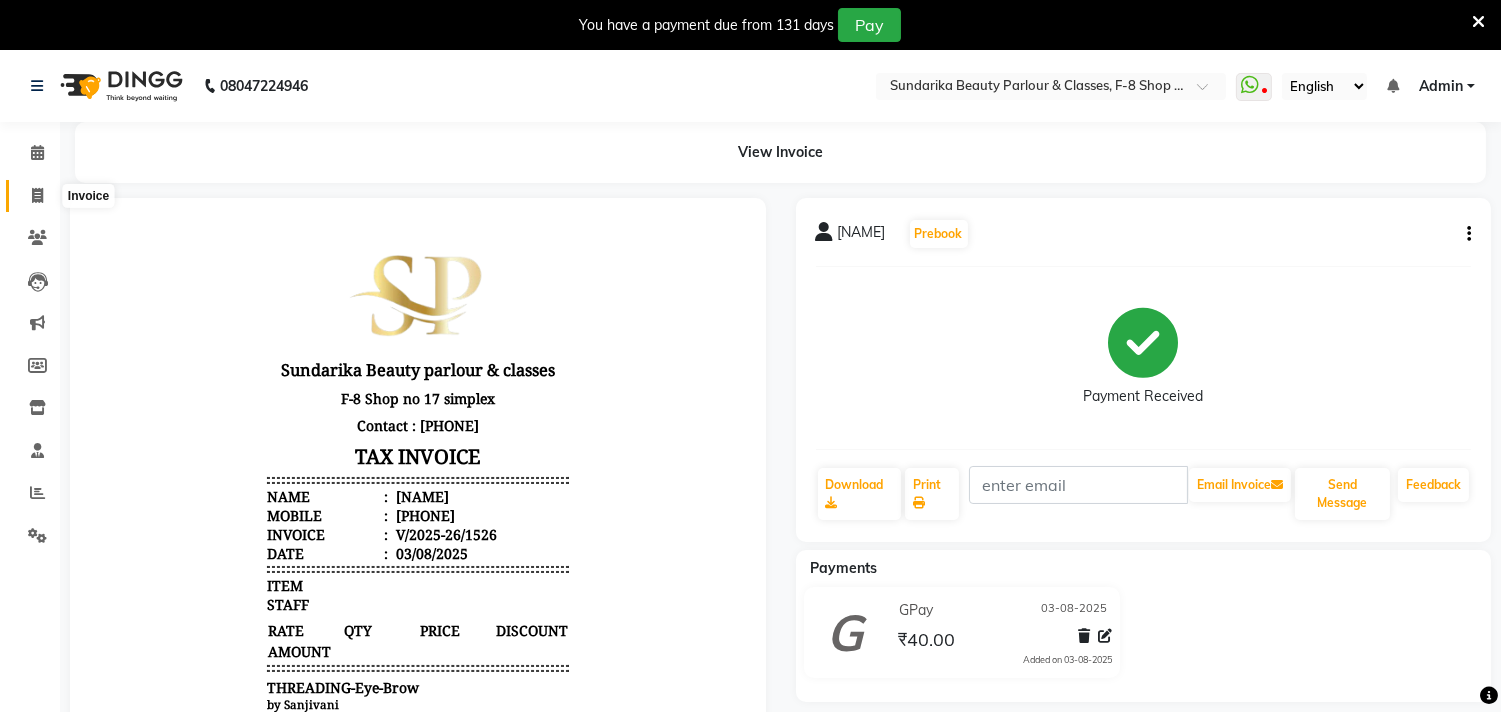 click 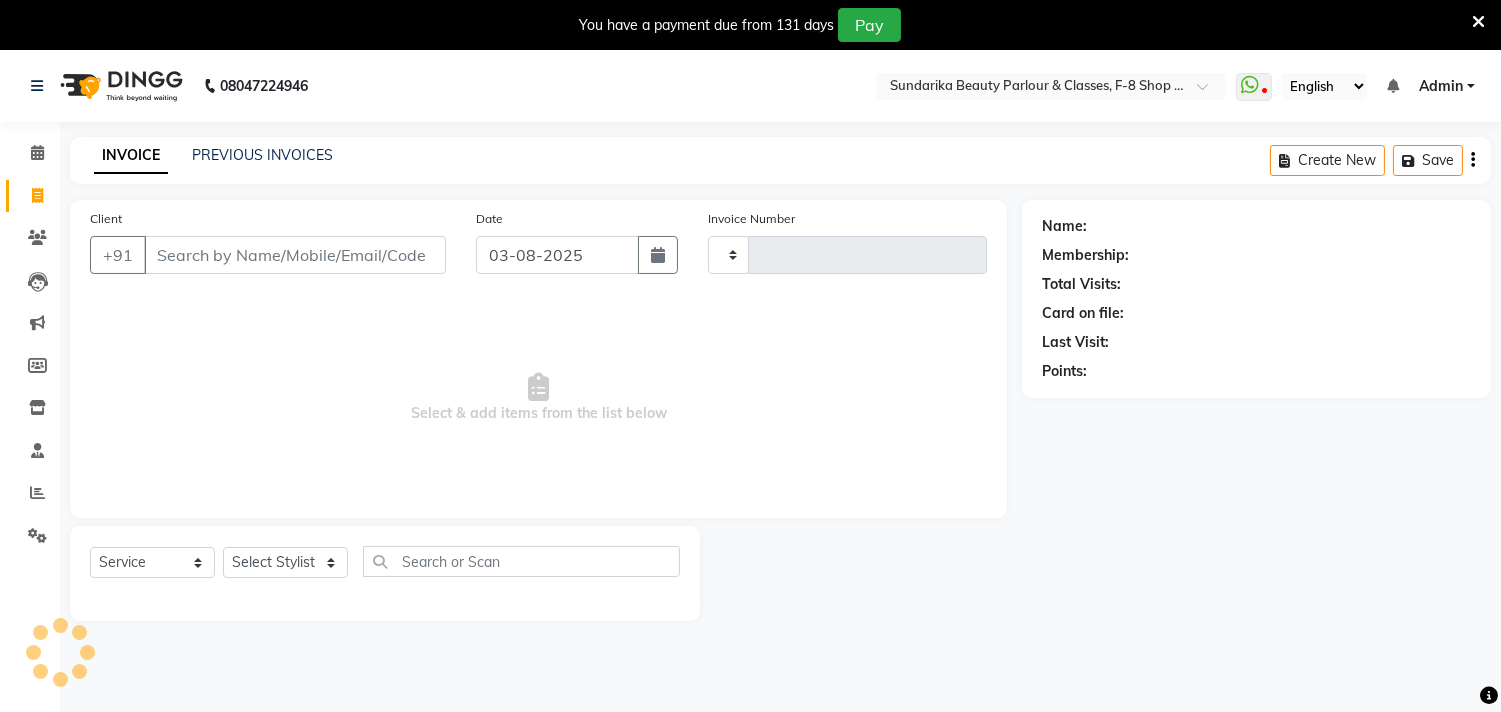 type on "1528" 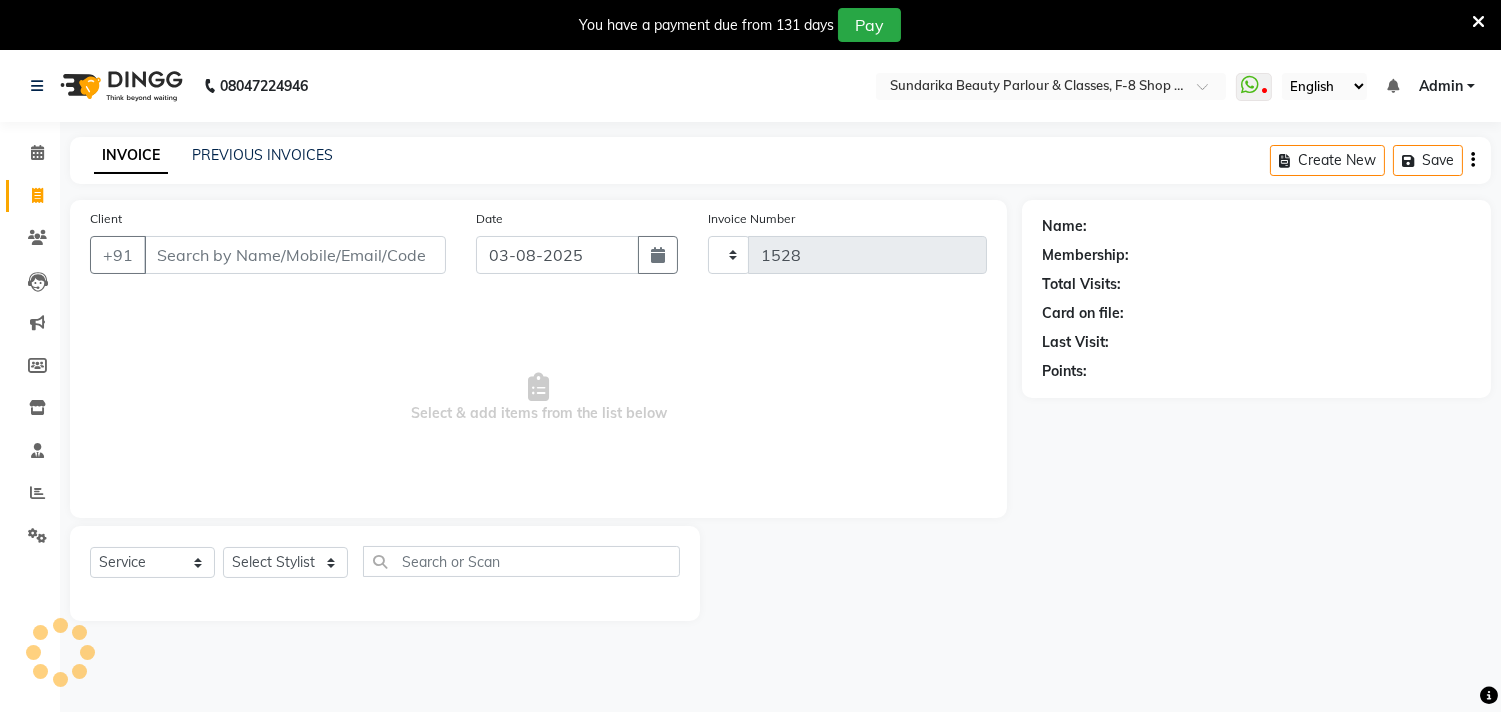 scroll, scrollTop: 50, scrollLeft: 0, axis: vertical 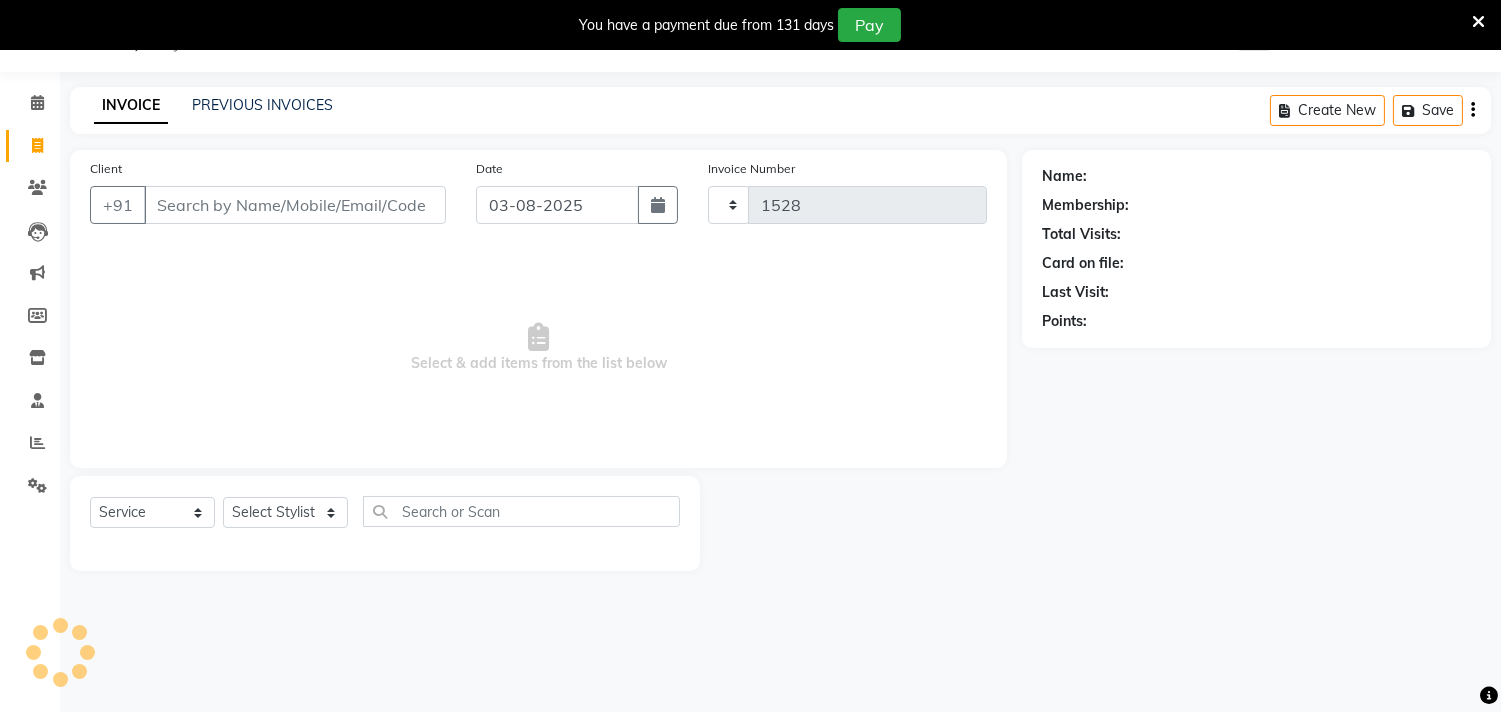 select on "5341" 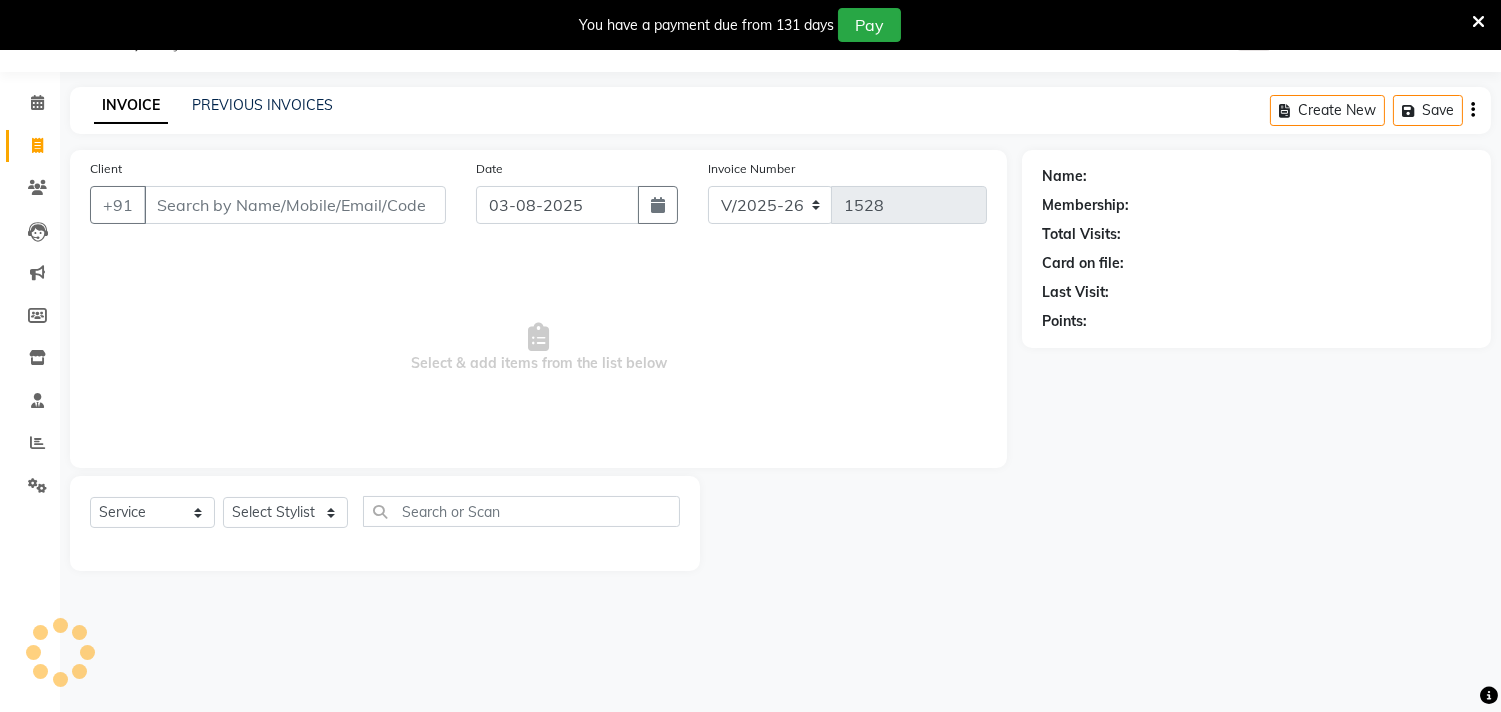 click on "Client" at bounding box center (295, 205) 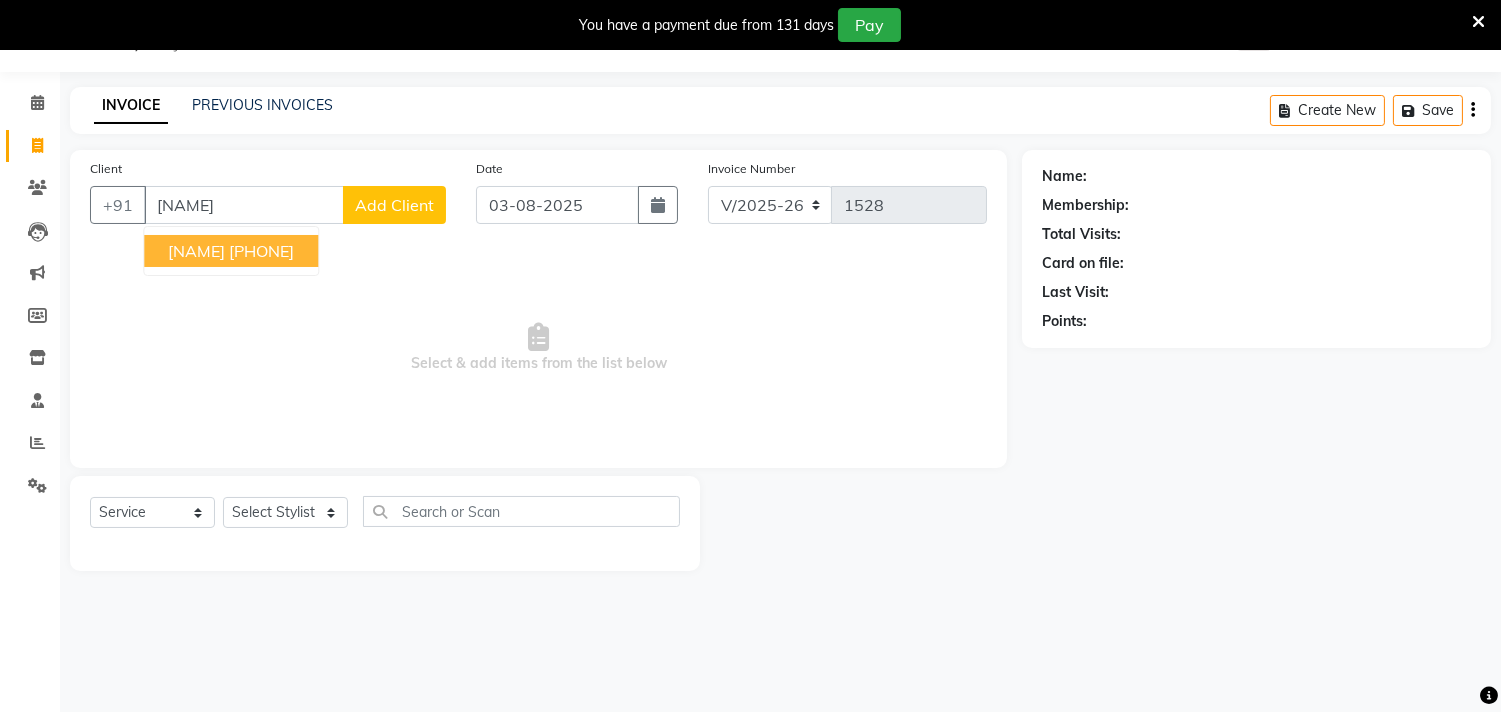 click on "[NAME]" at bounding box center (196, 251) 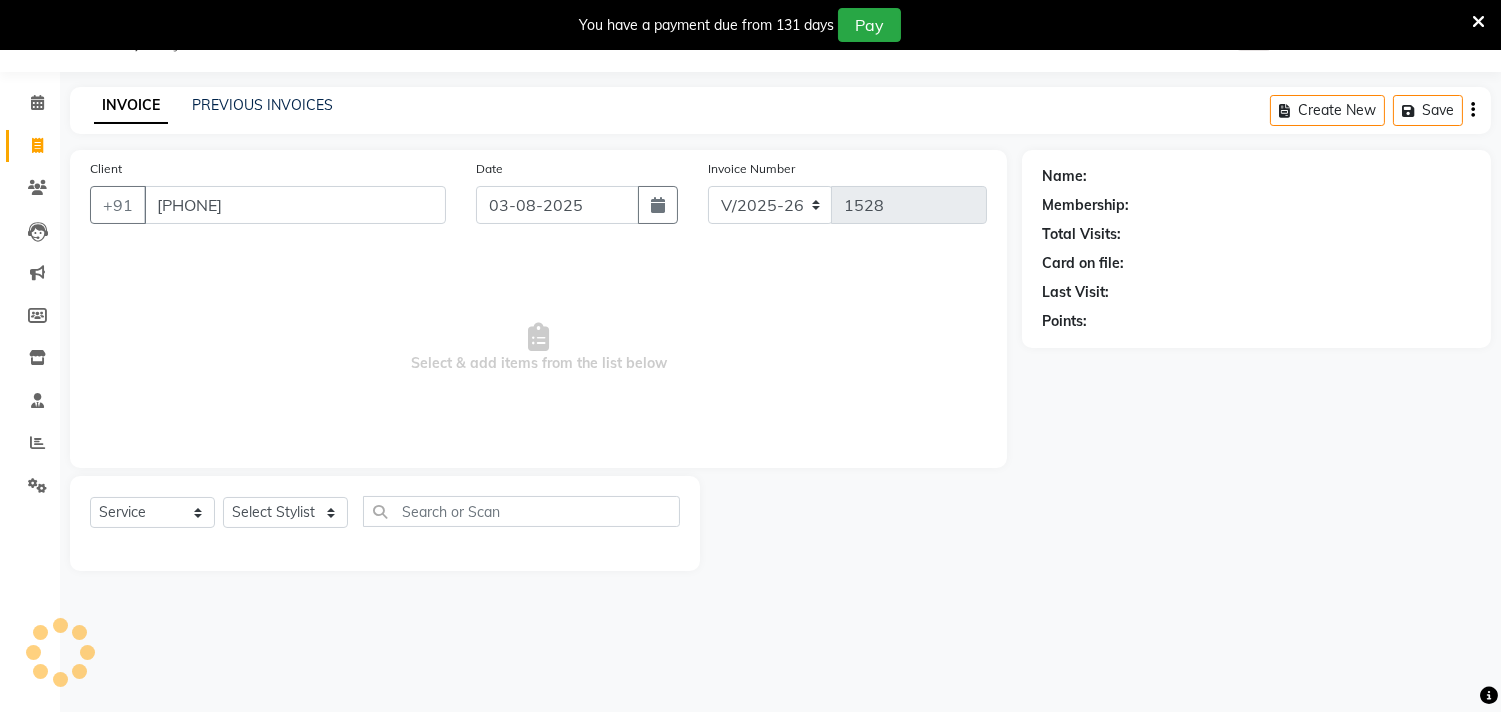 type on "[PHONE]" 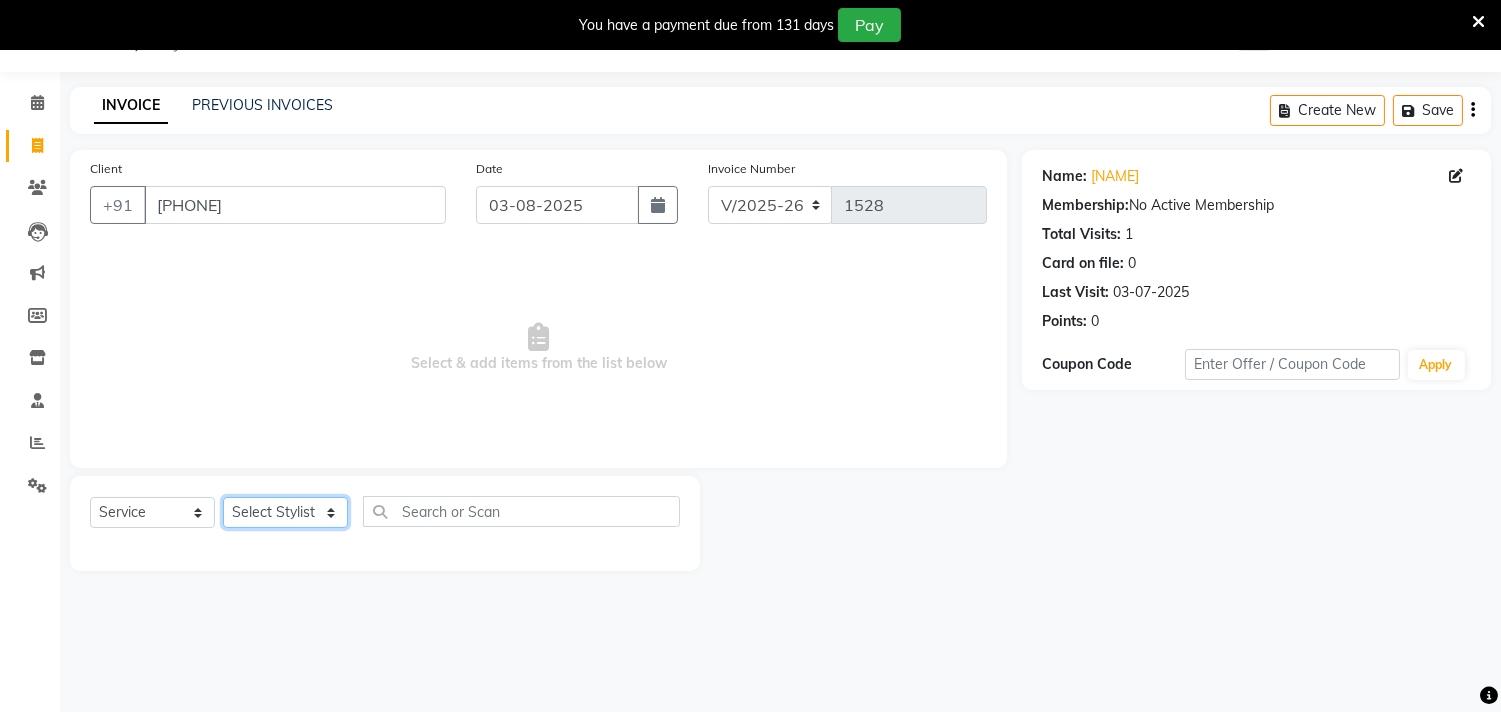 click on "Select Stylist Gita mala Sanjivani Vaishali Mam" 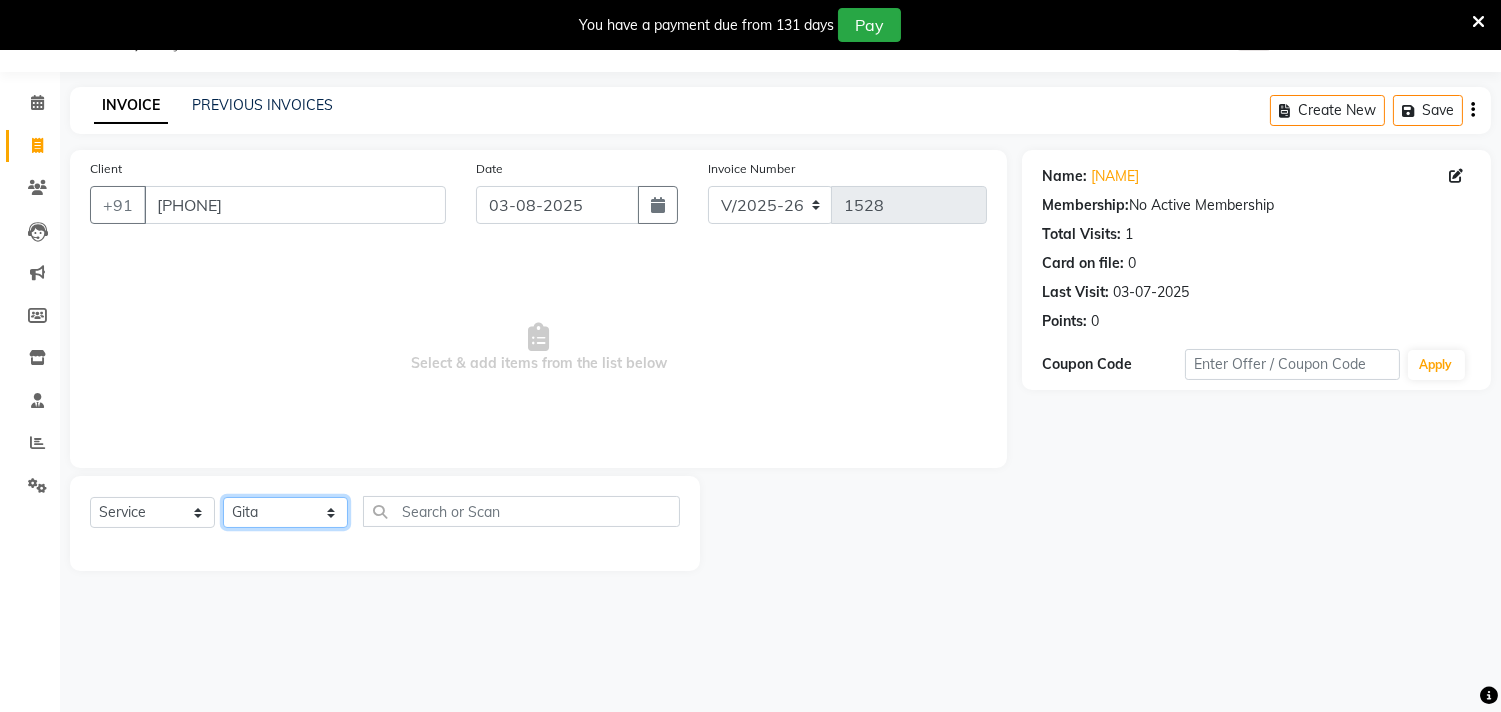 click on "Select Stylist Gita mala Sanjivani Vaishali Mam" 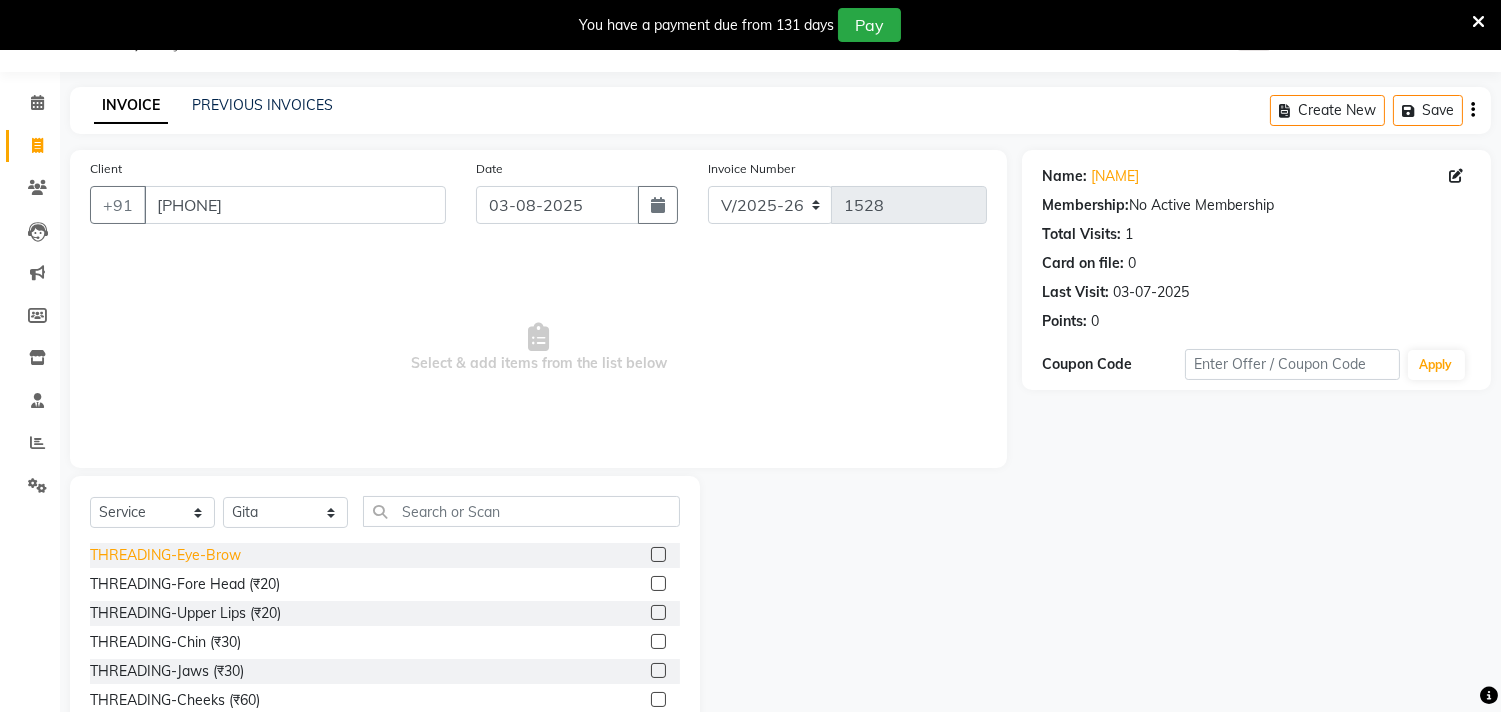 click on "THREADING-Eye-Brow" 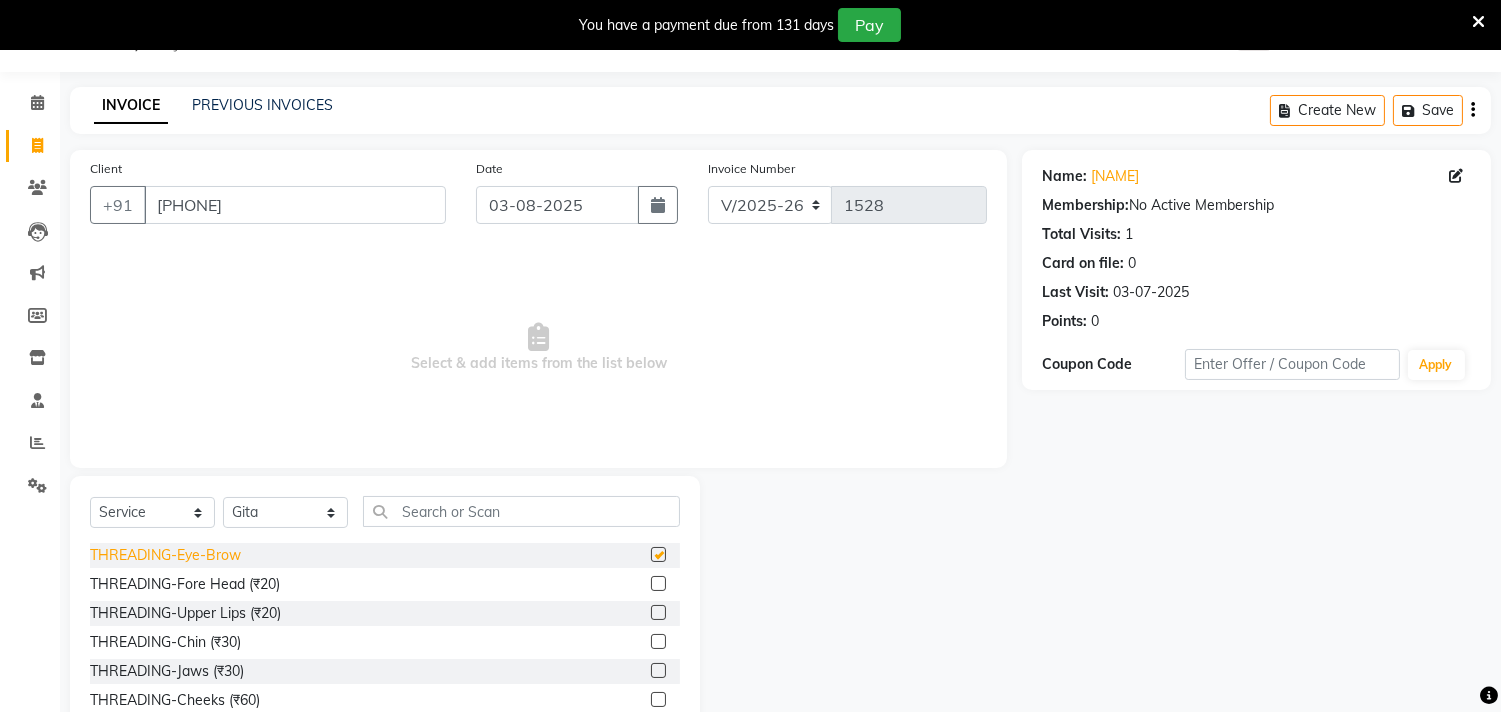 click on "THREADING-Eye-Brow" 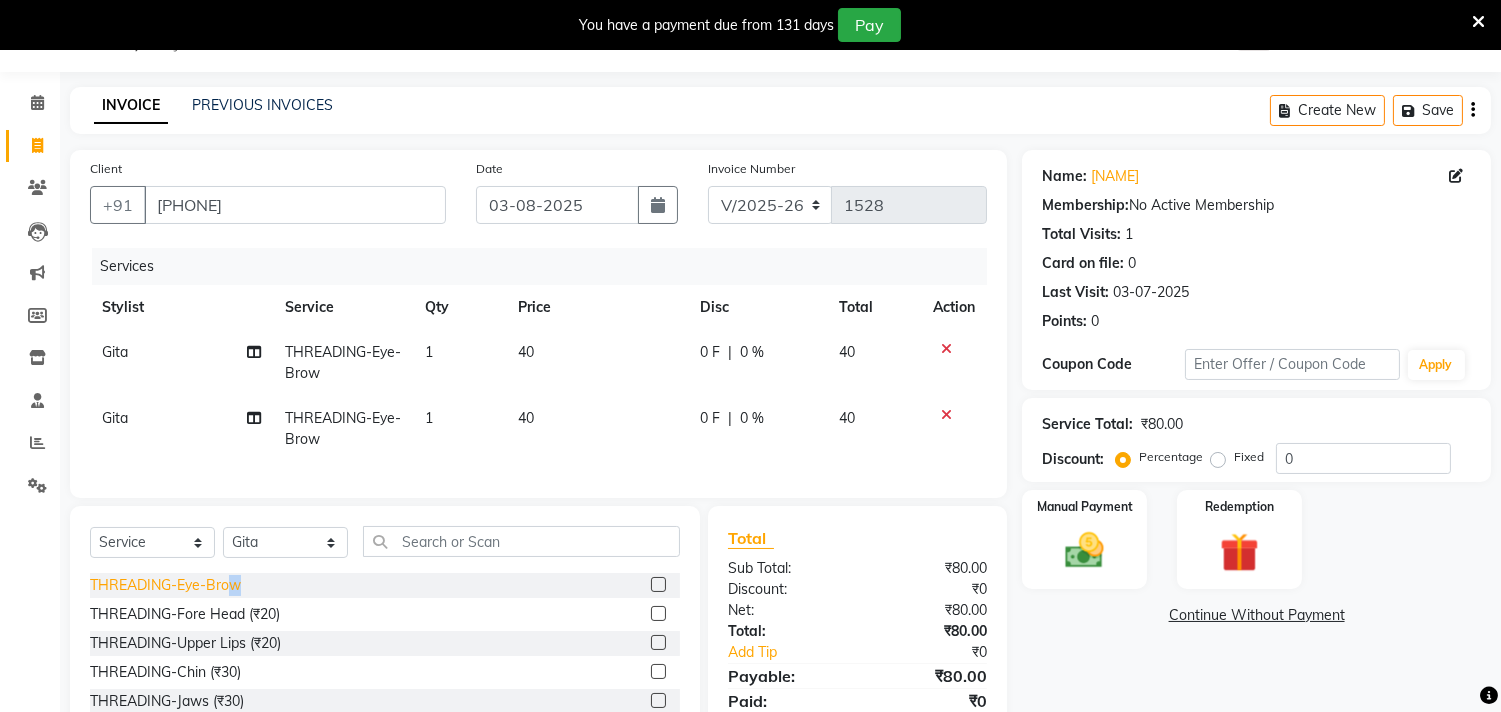 checkbox on "false" 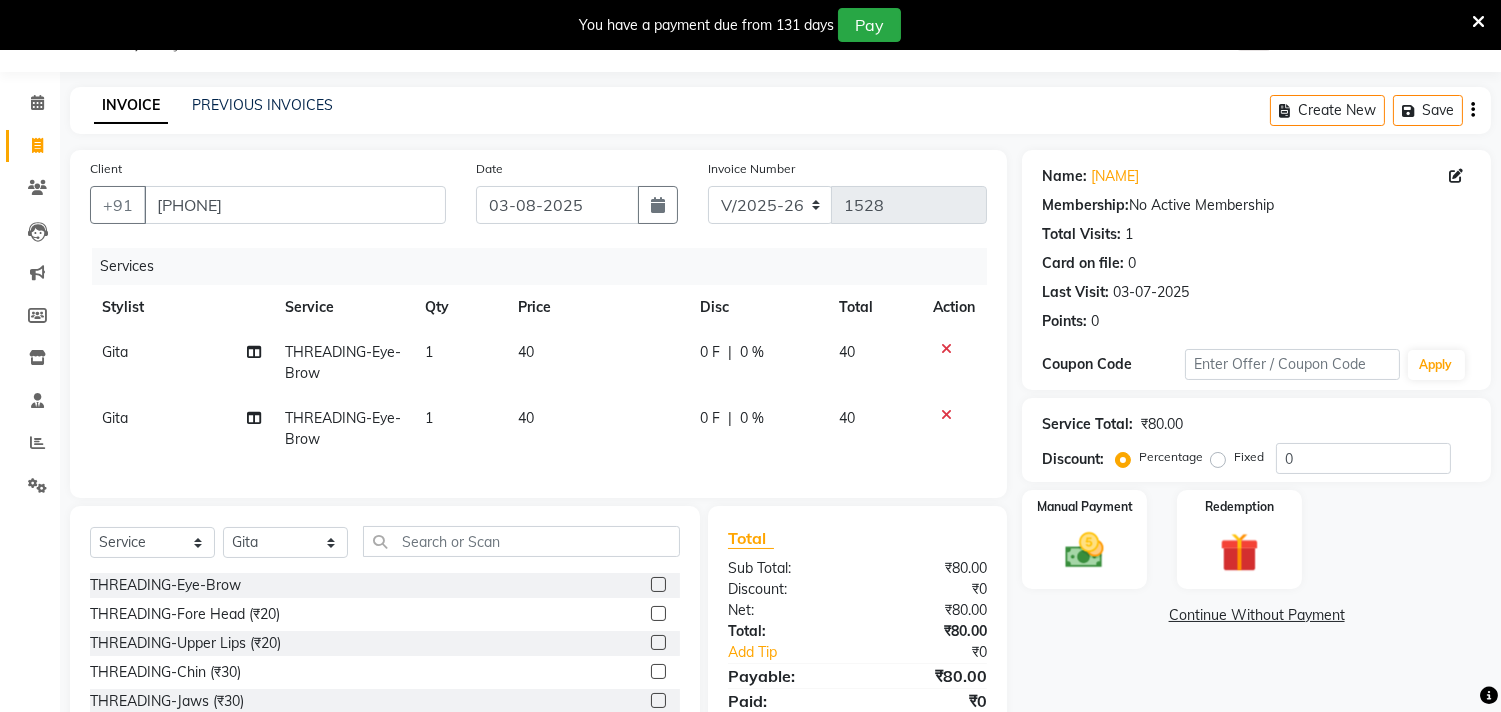 click 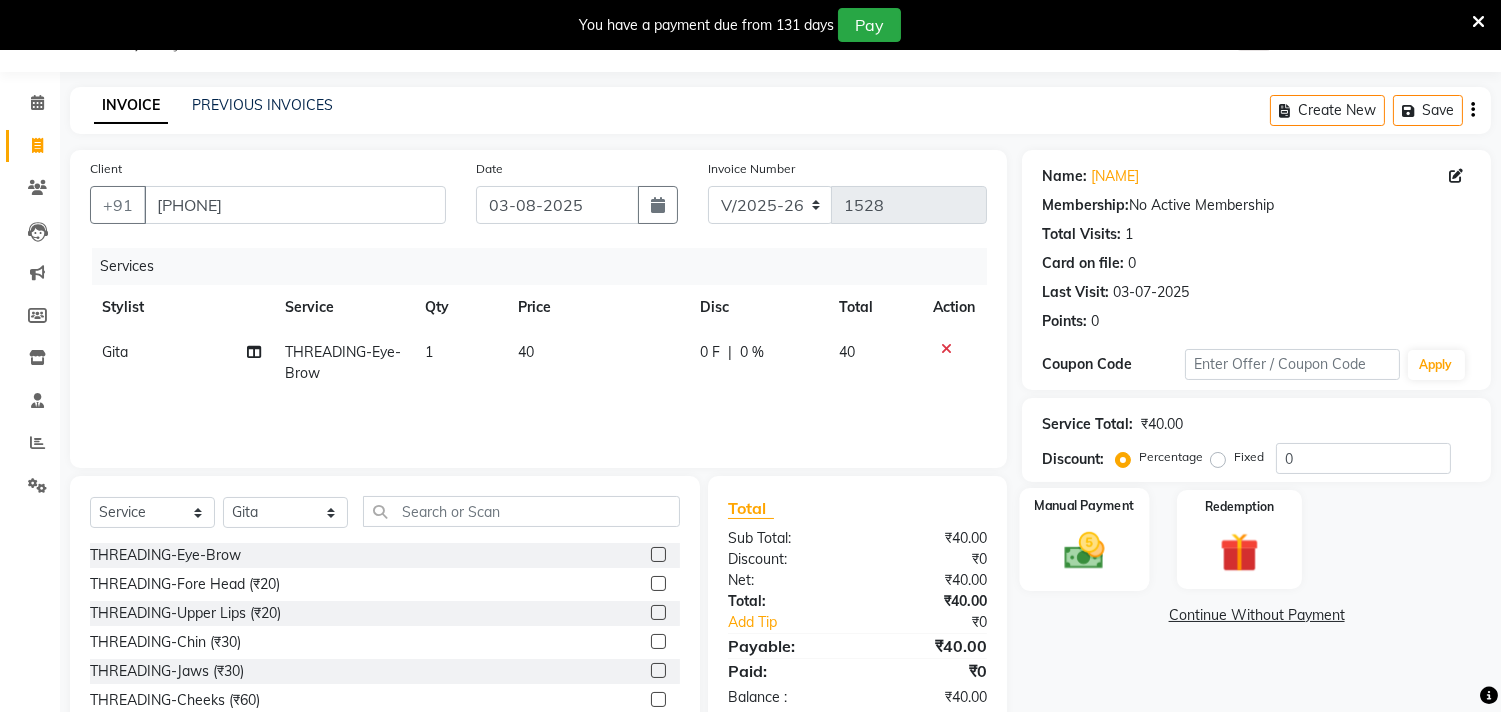 click 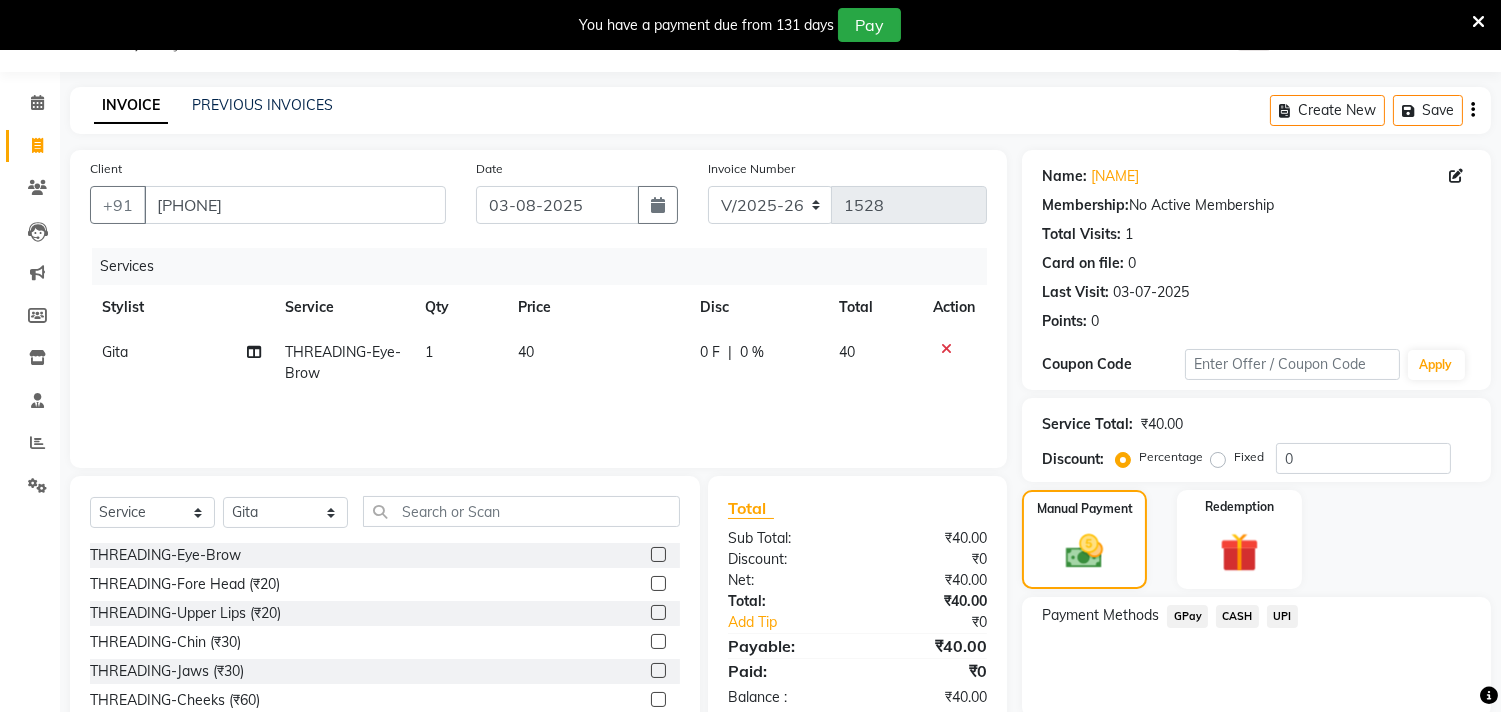 scroll, scrollTop: 138, scrollLeft: 0, axis: vertical 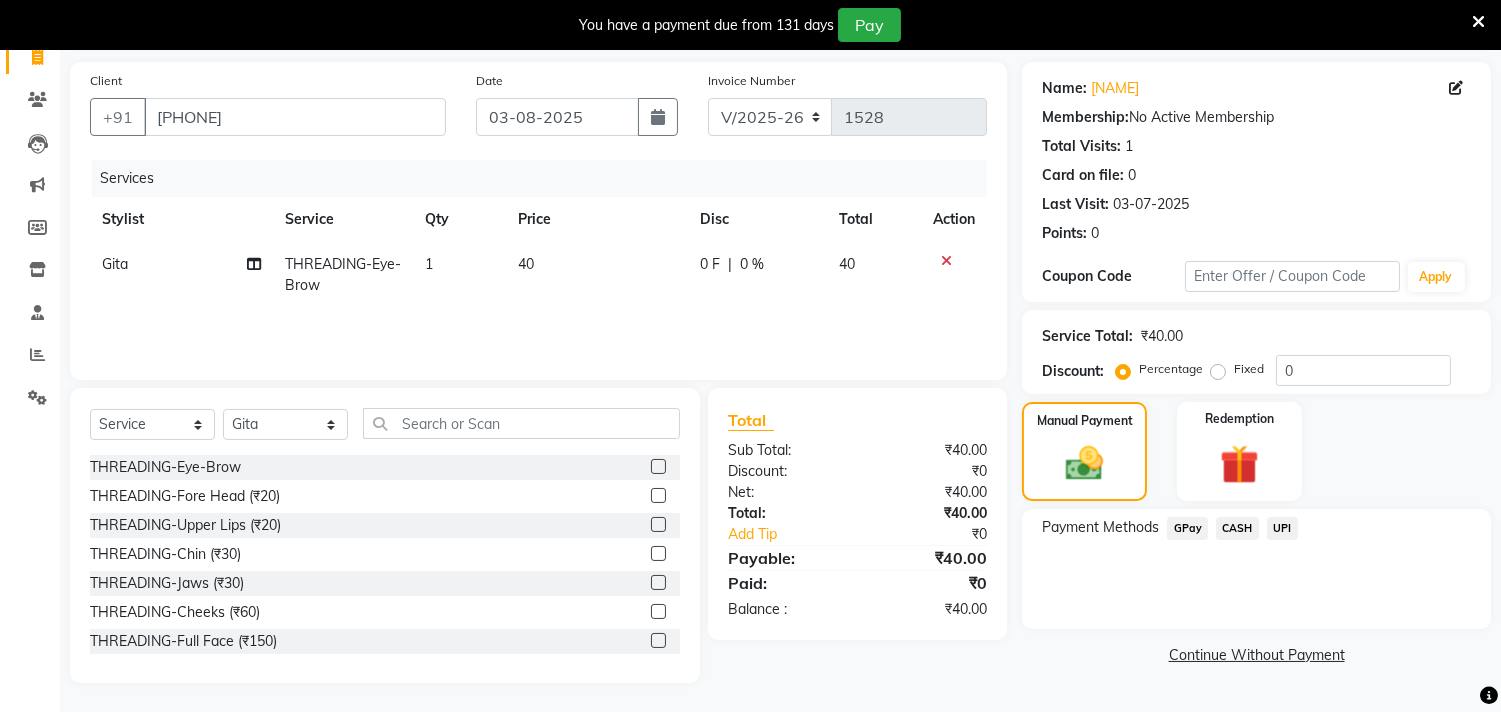 click on "CASH" 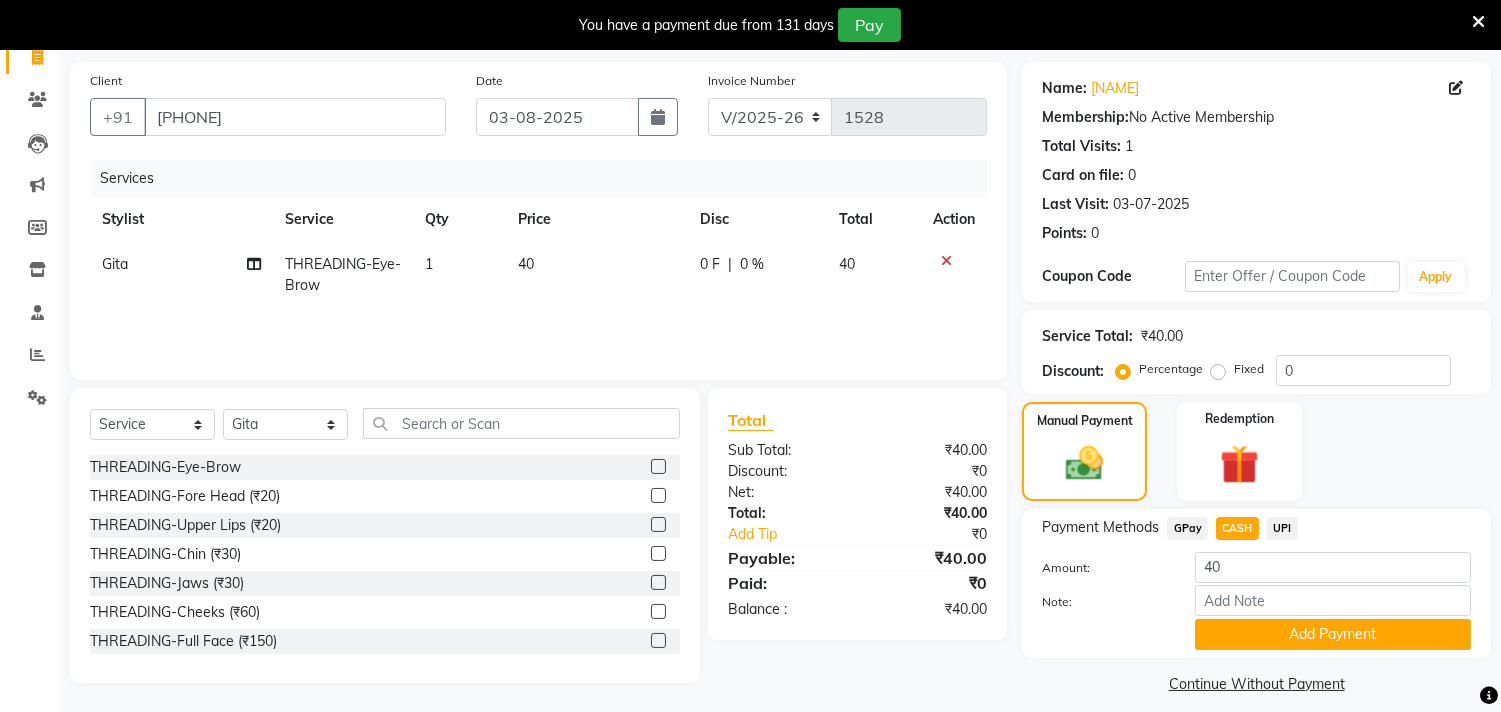 scroll, scrollTop: 154, scrollLeft: 0, axis: vertical 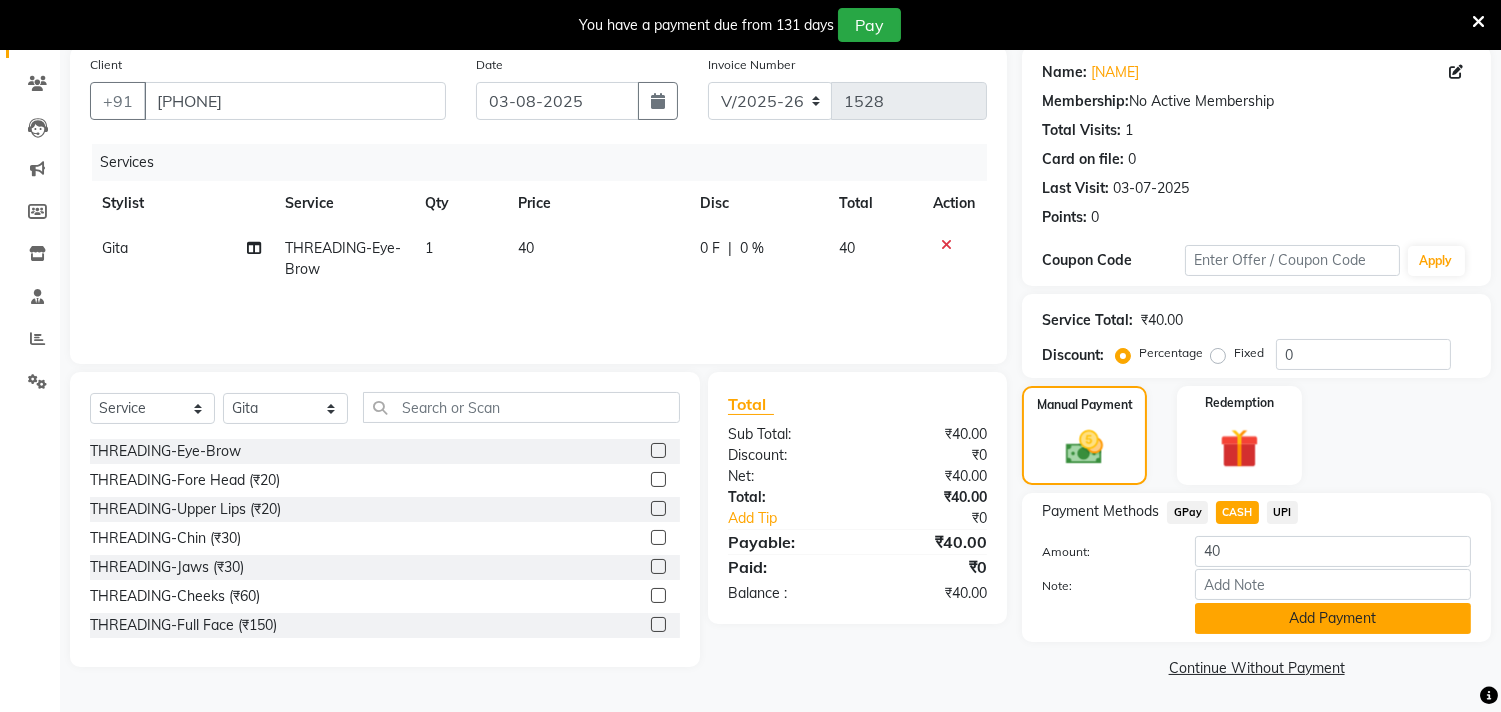 click on "Add Payment" 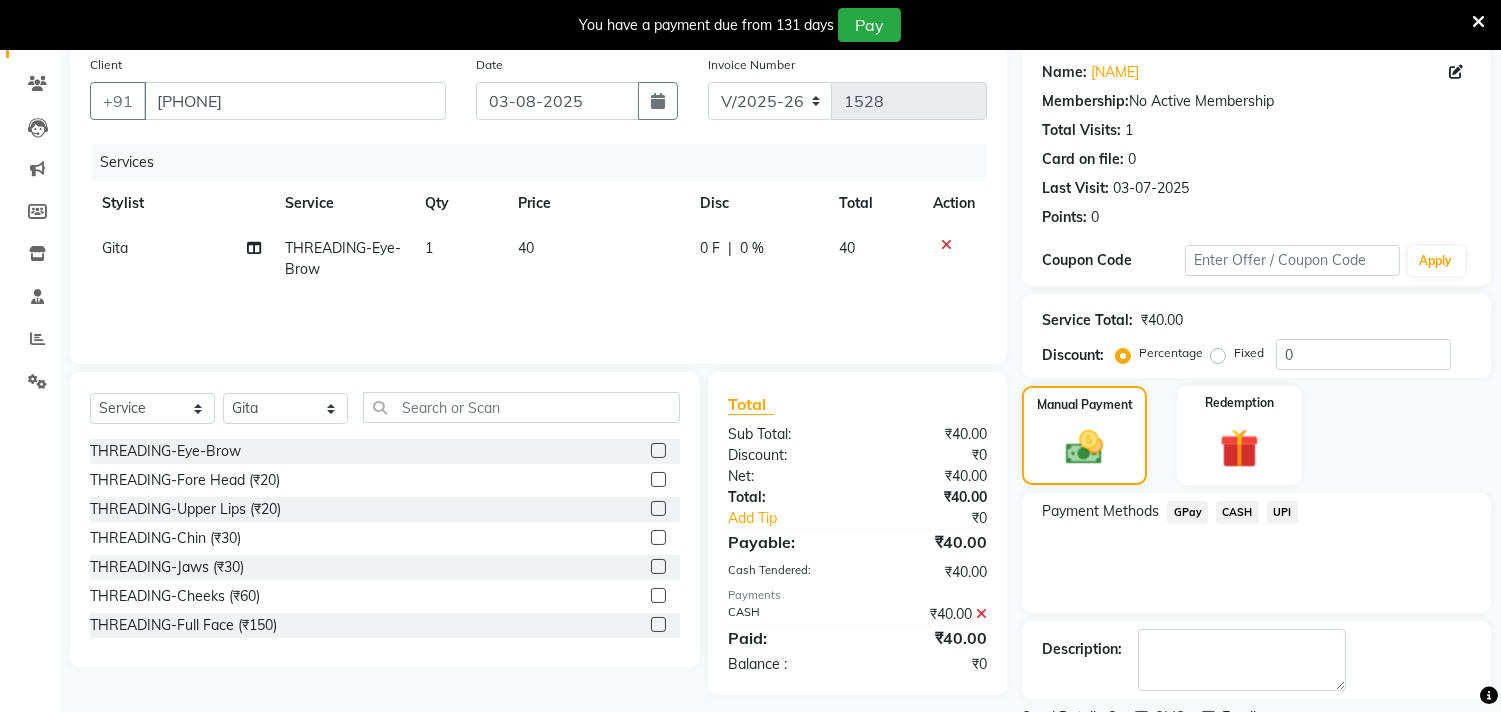 scroll, scrollTop: 237, scrollLeft: 0, axis: vertical 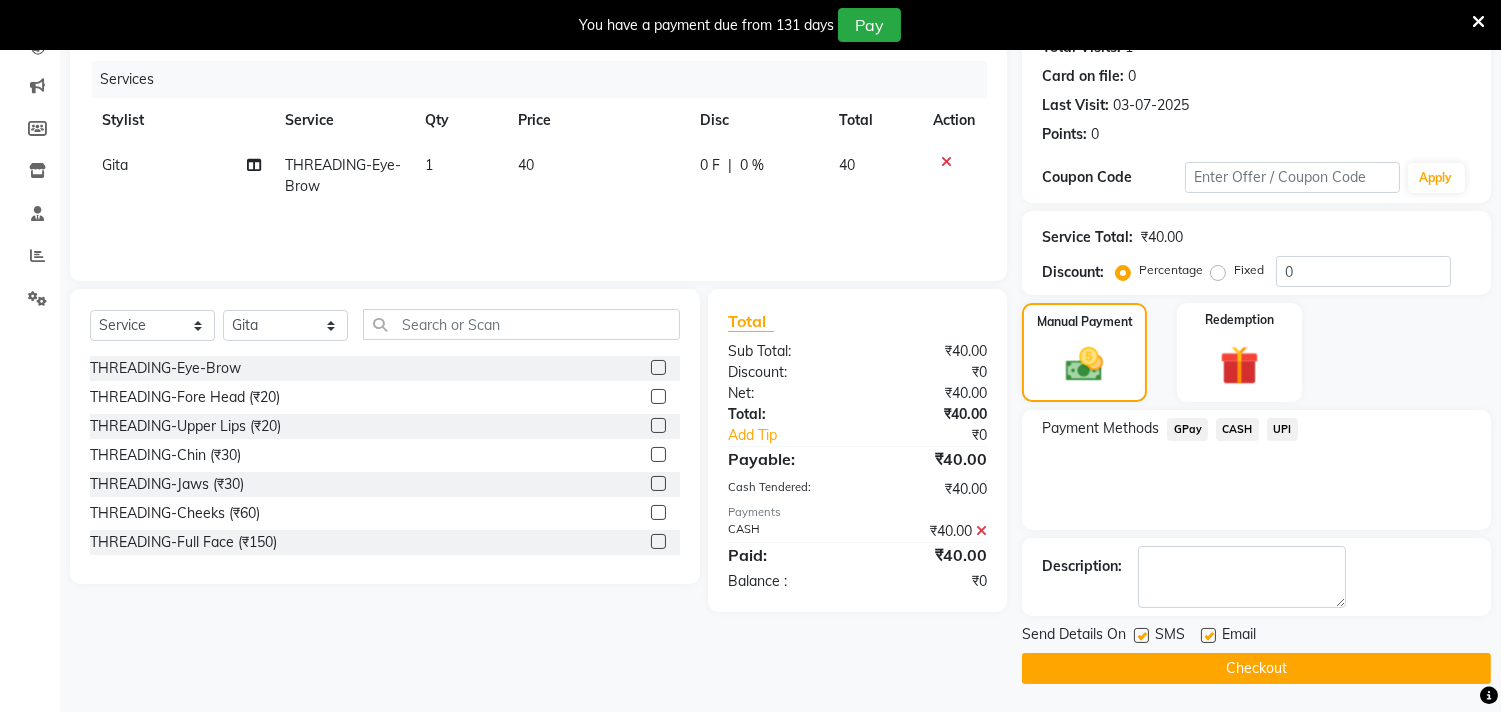 click on "Checkout" 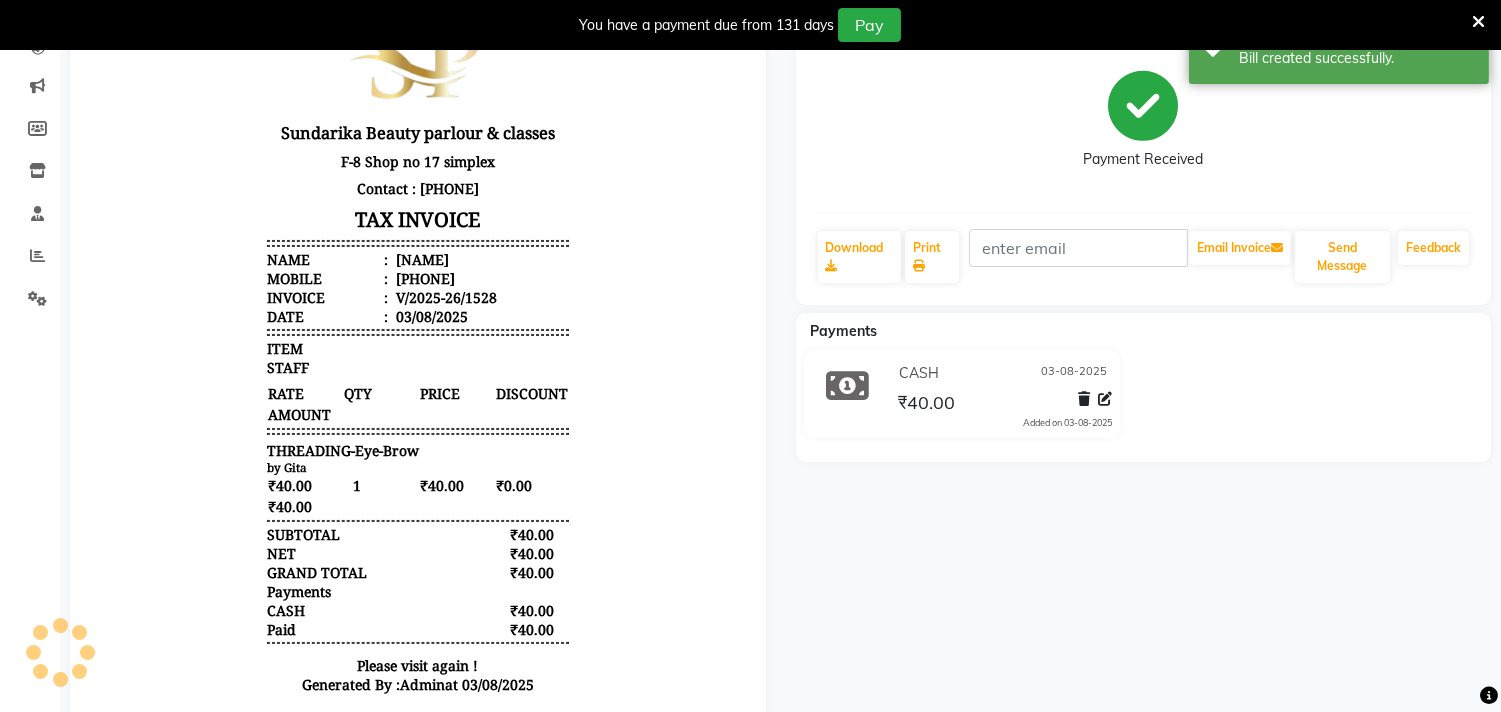 scroll, scrollTop: 0, scrollLeft: 0, axis: both 